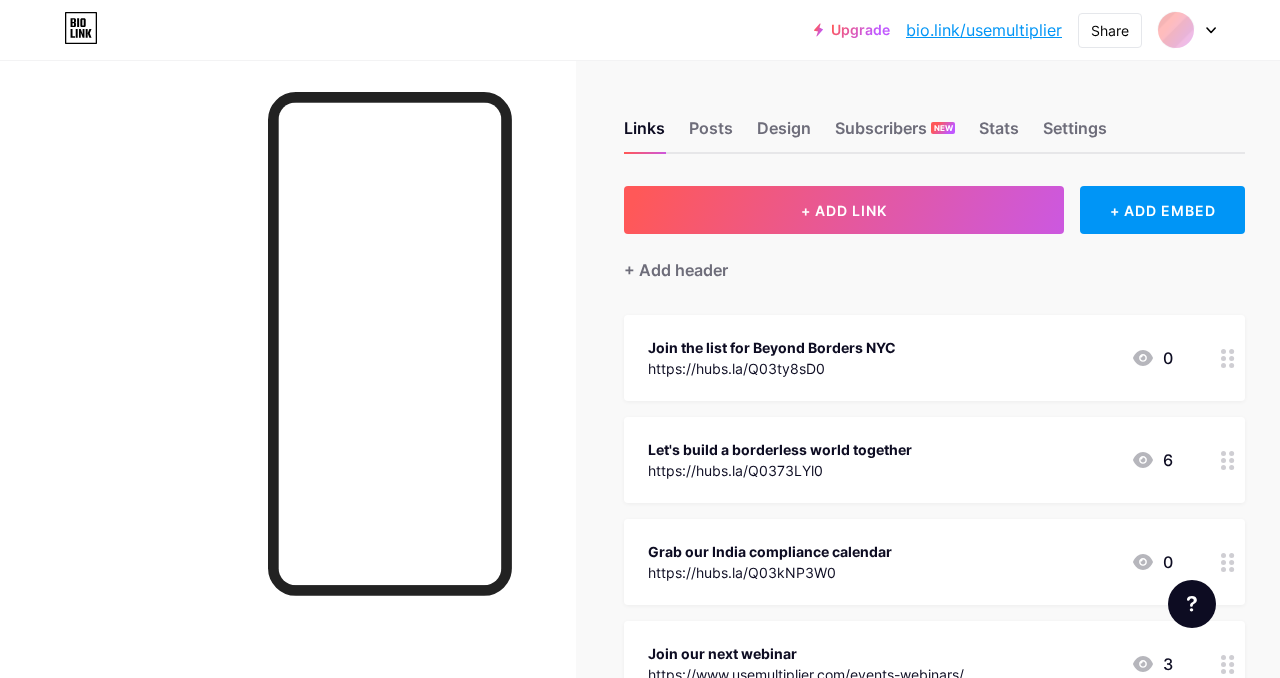scroll, scrollTop: 0, scrollLeft: 0, axis: both 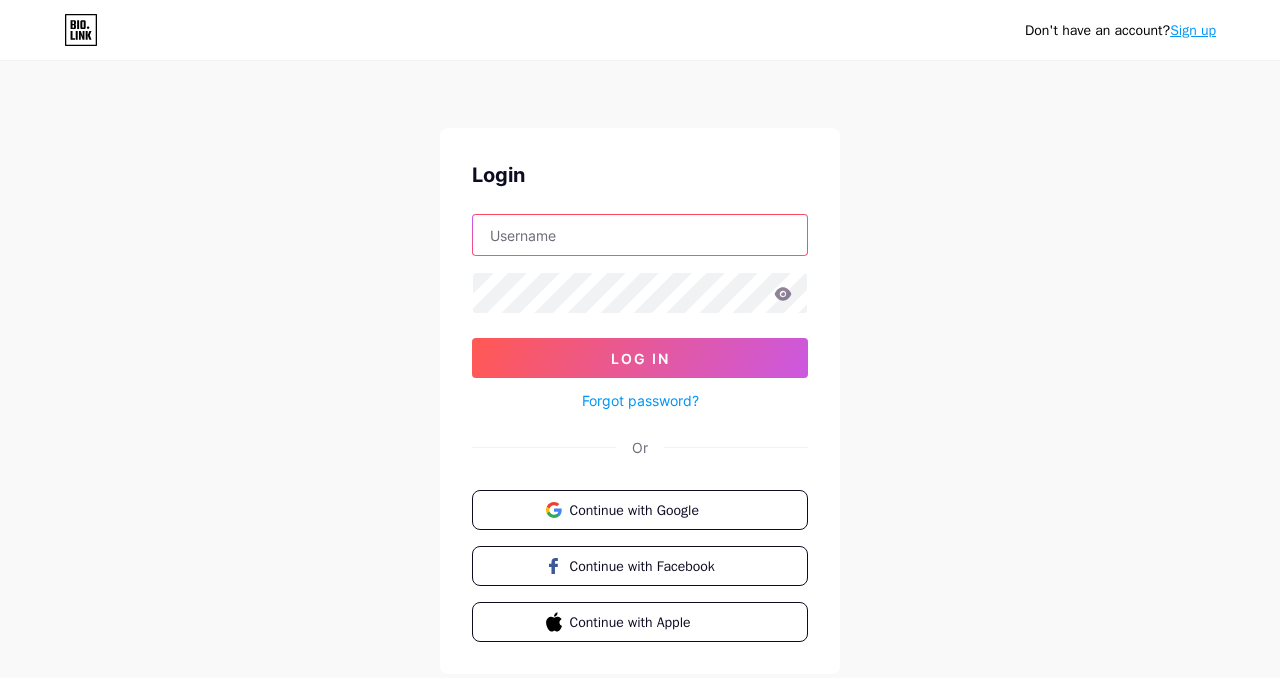 click at bounding box center (640, 235) 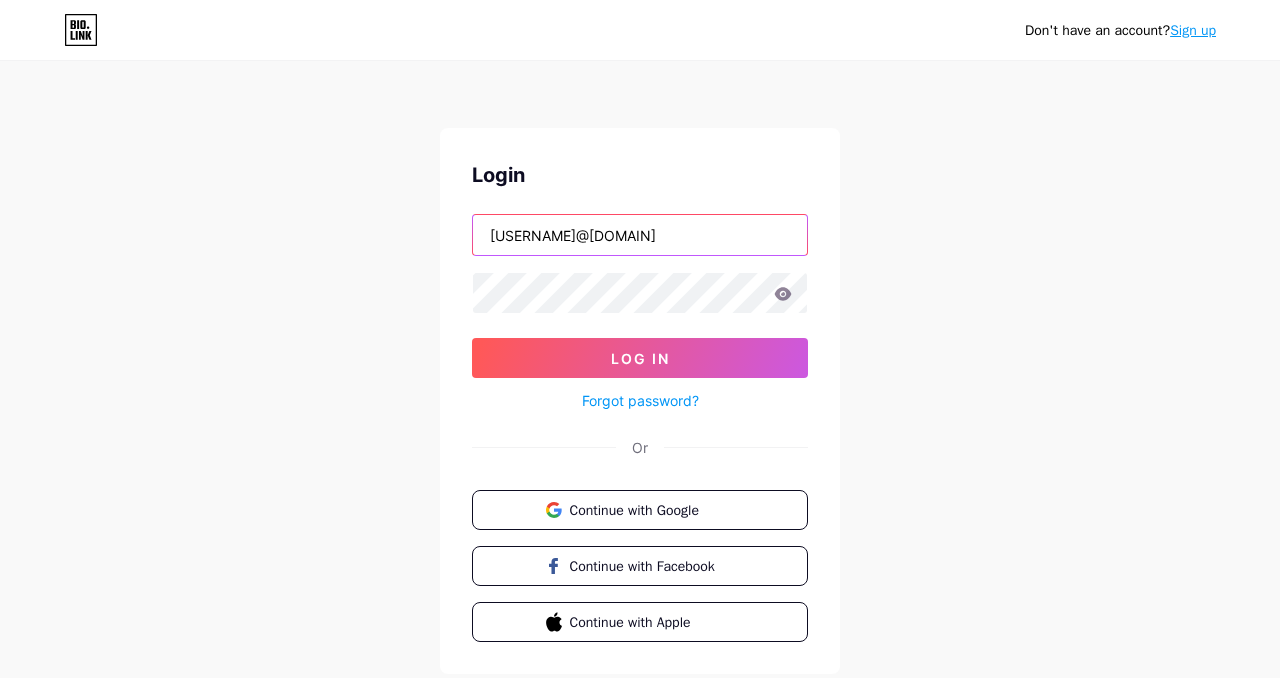 type on "vina.elomina@usemultiplier.com" 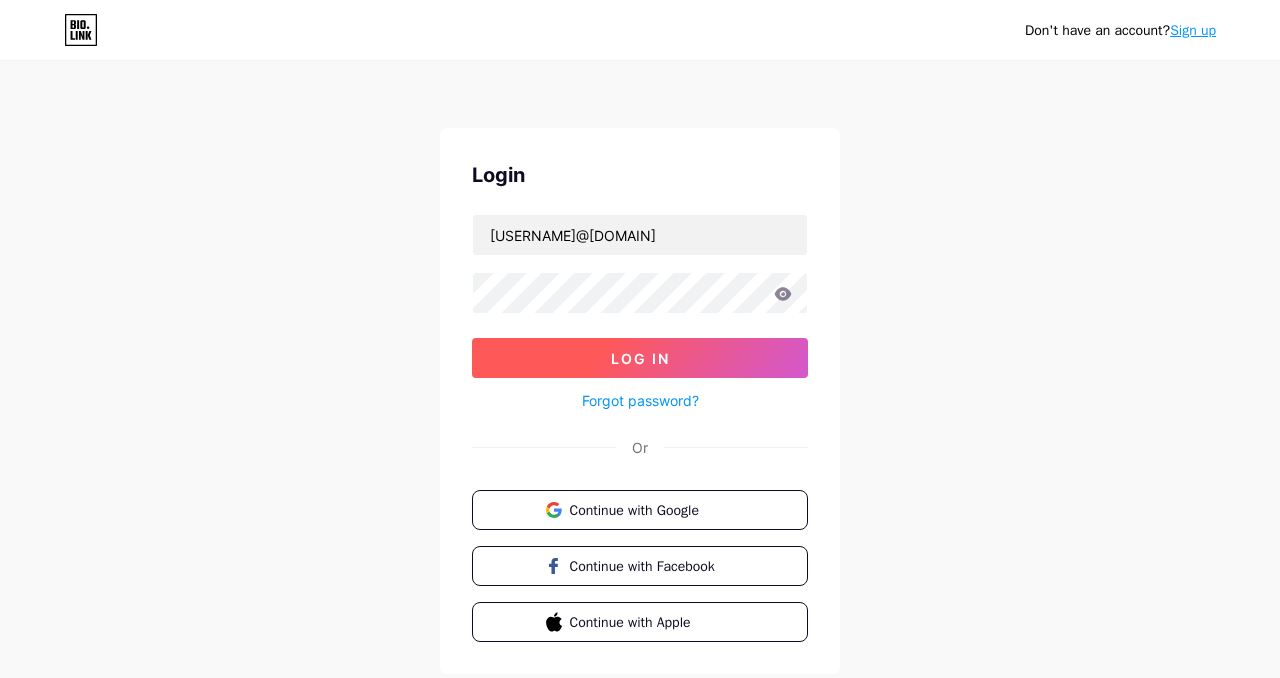 click on "Log In" at bounding box center [640, 358] 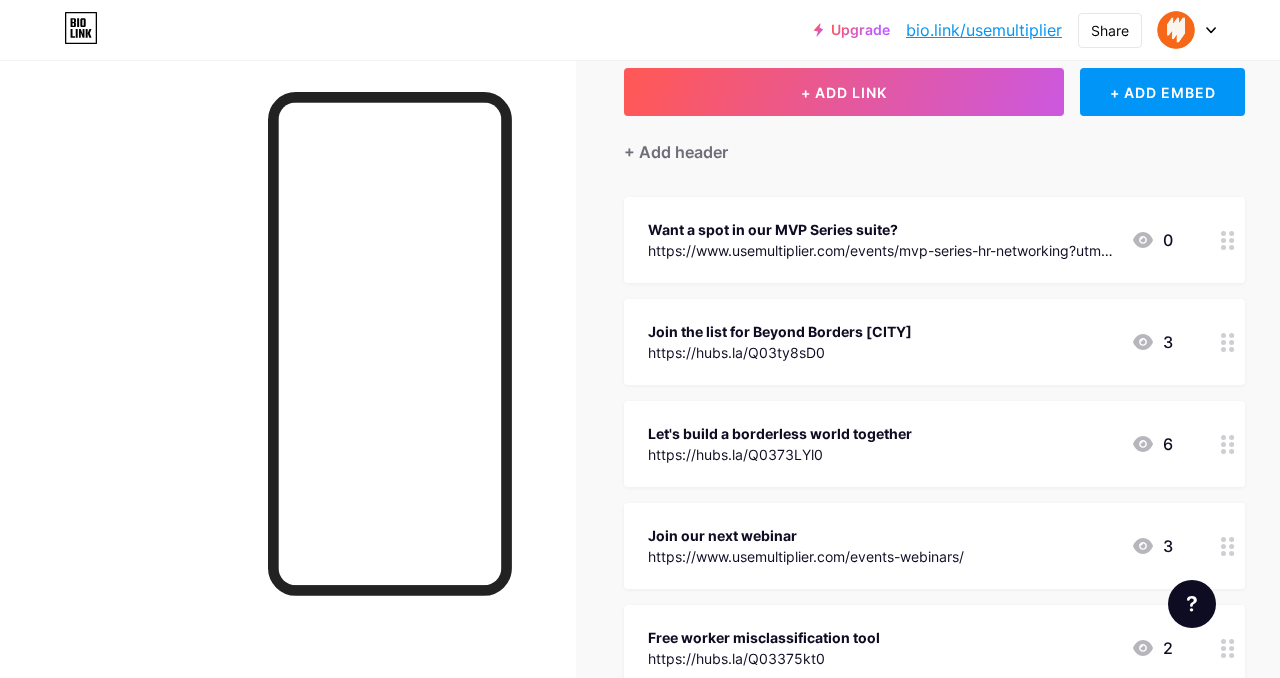 scroll, scrollTop: 81, scrollLeft: 0, axis: vertical 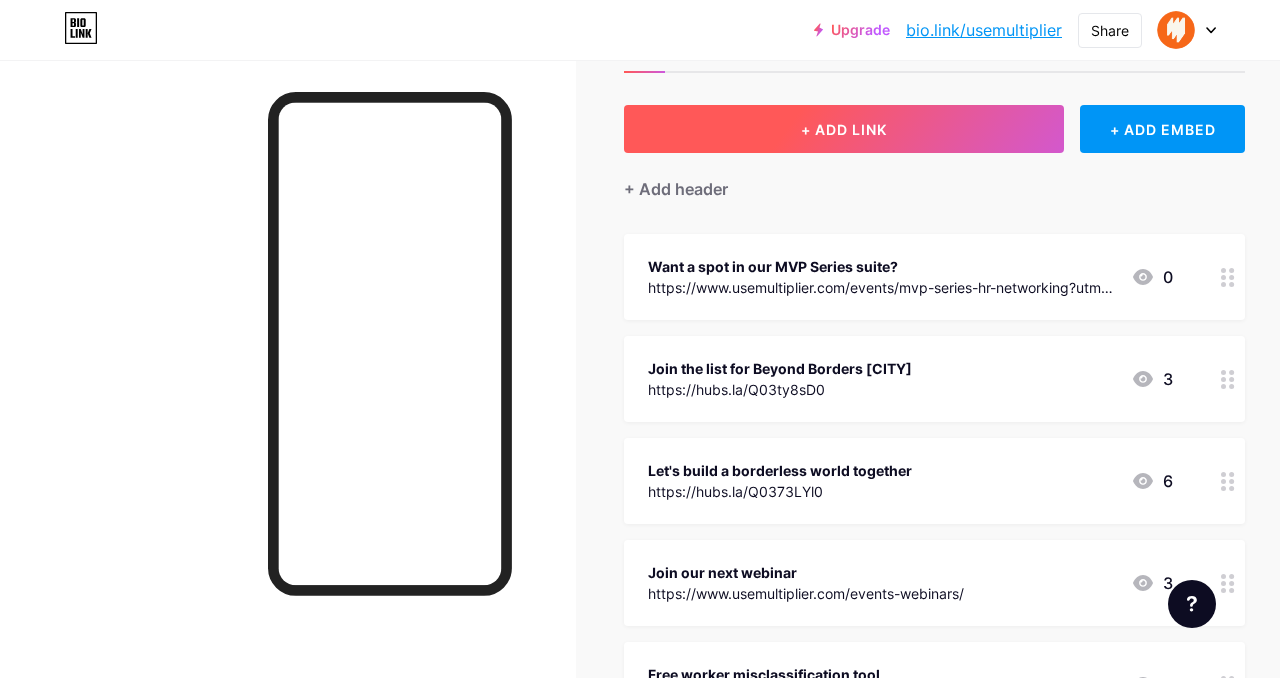 click on "+ ADD LINK" at bounding box center (844, 129) 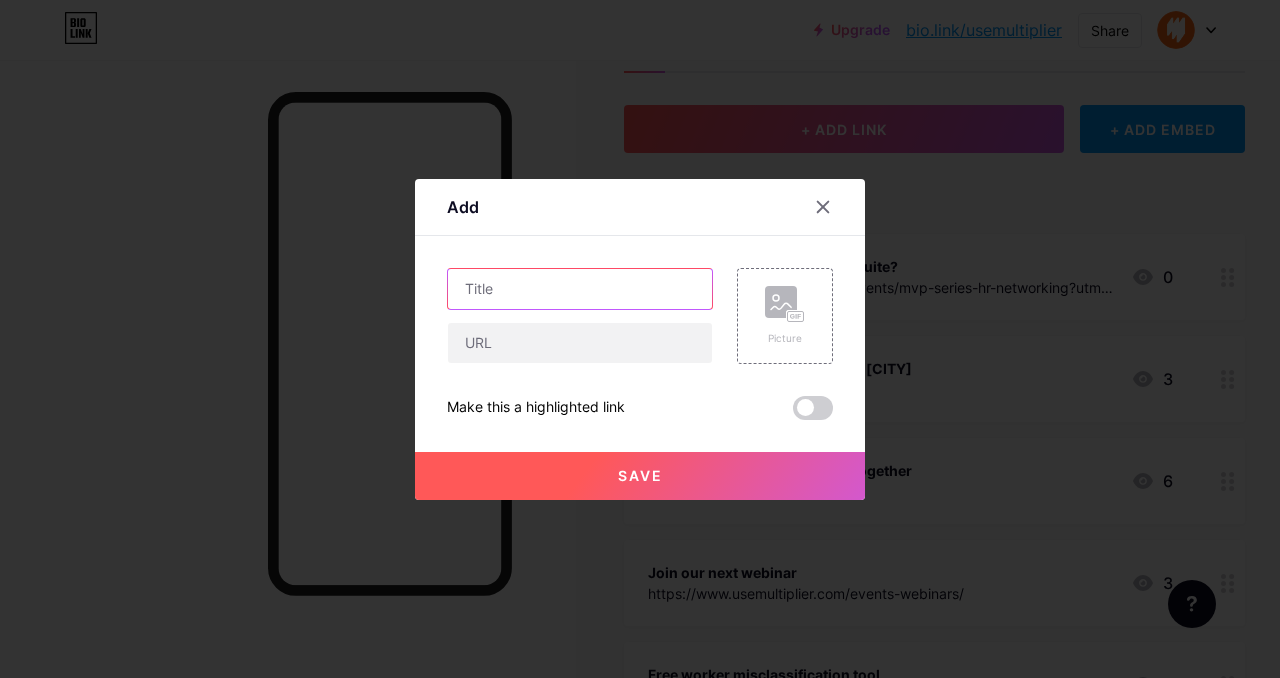 click at bounding box center (580, 289) 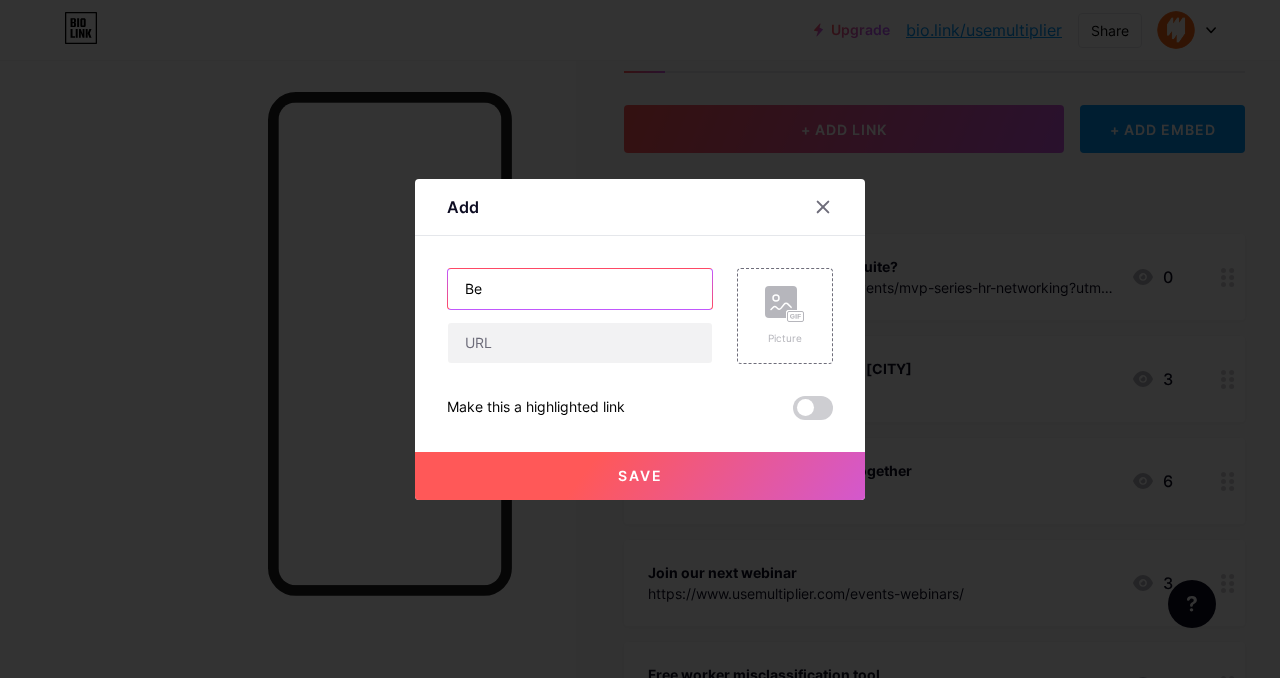 type on "B" 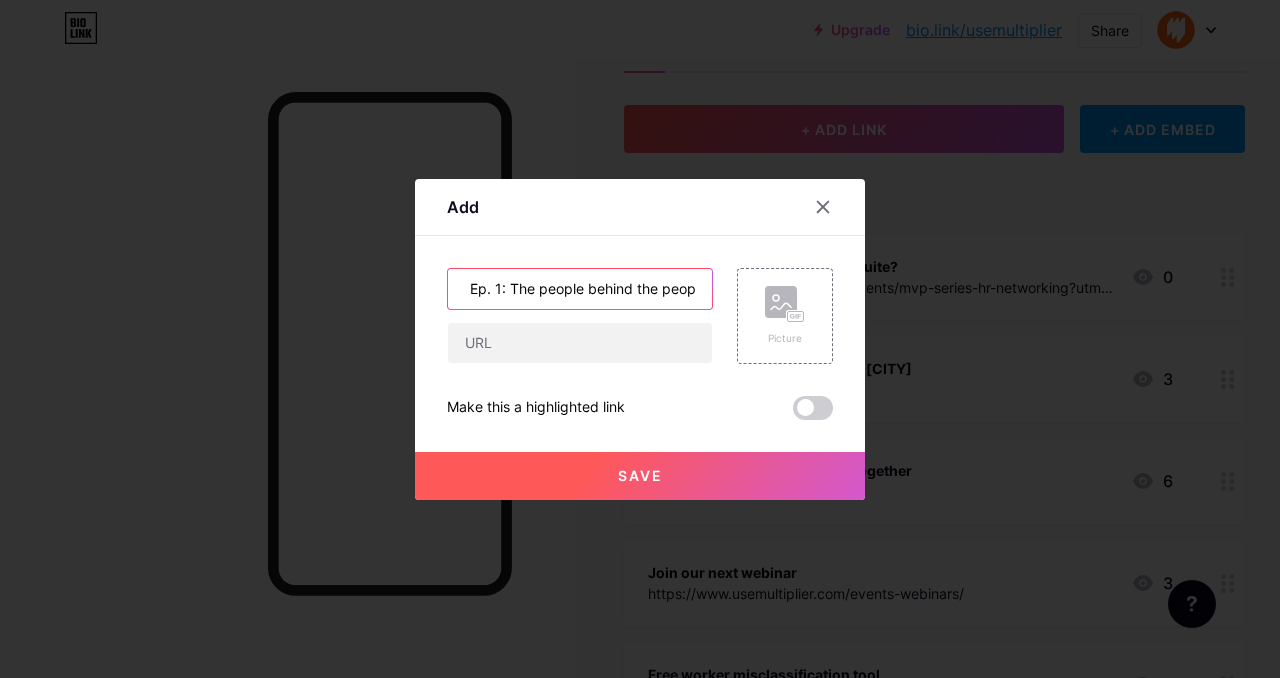 scroll, scrollTop: 0, scrollLeft: 125, axis: horizontal 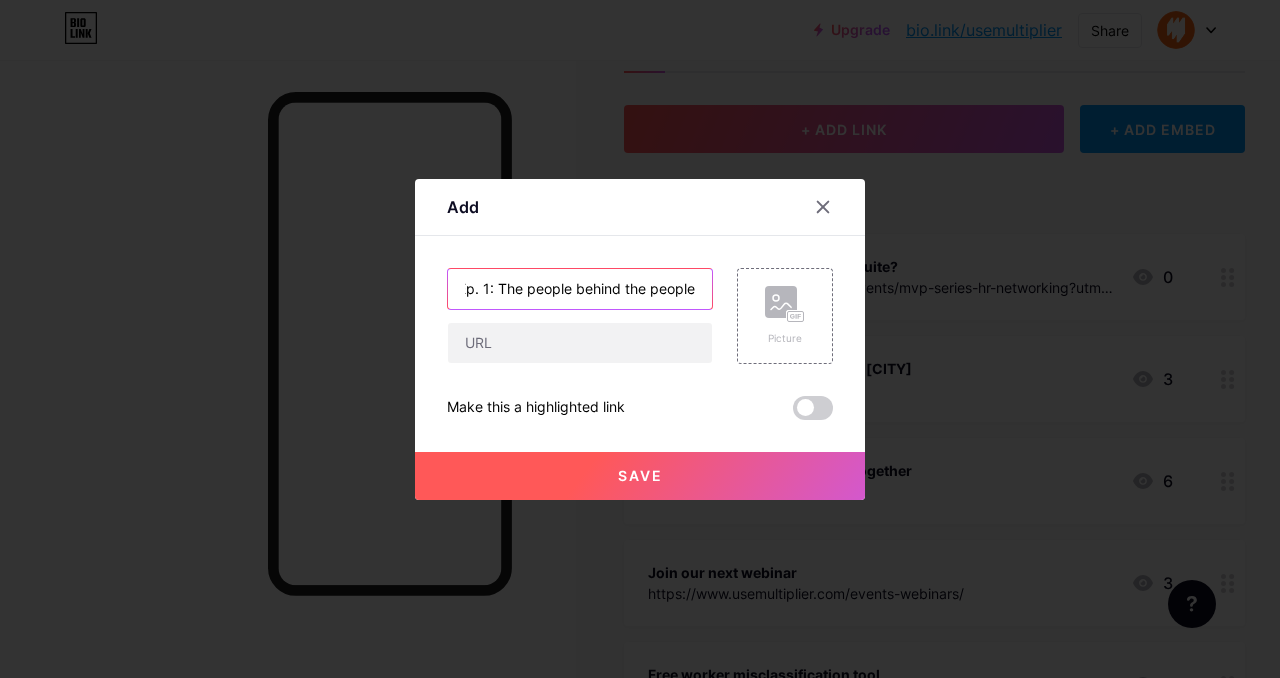 type on "Beyond Borders | Ep. 1: The people behind the people" 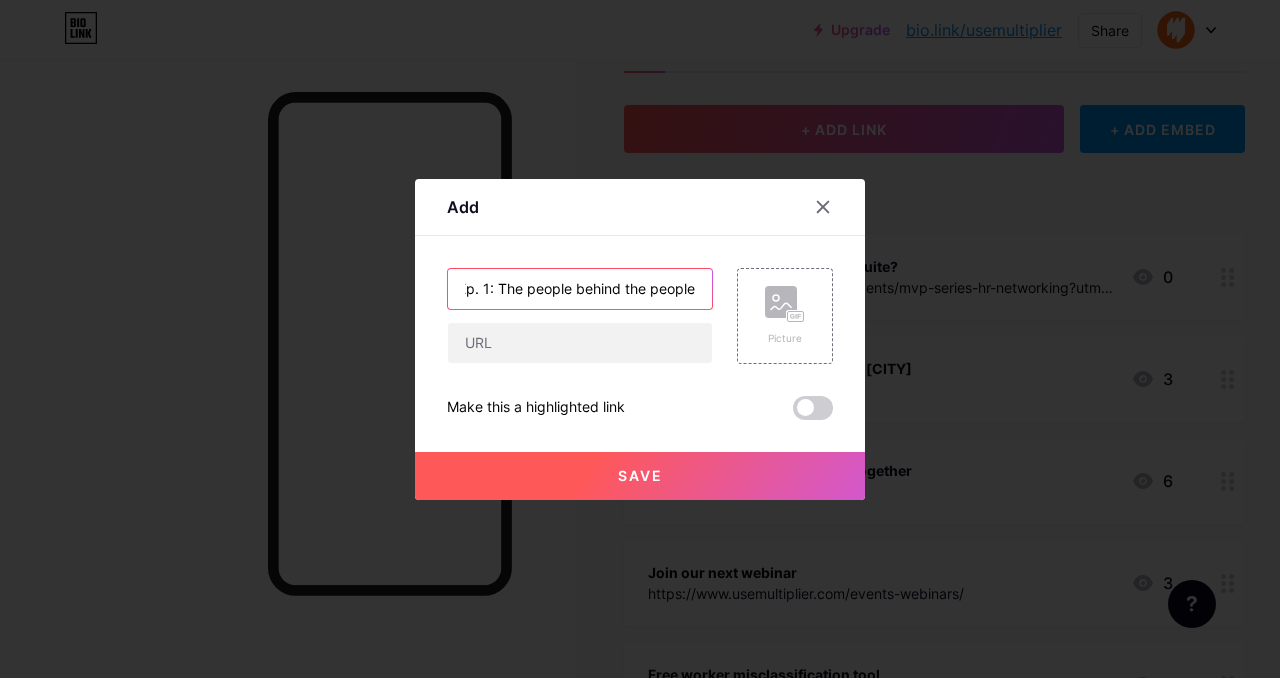 scroll, scrollTop: 0, scrollLeft: 0, axis: both 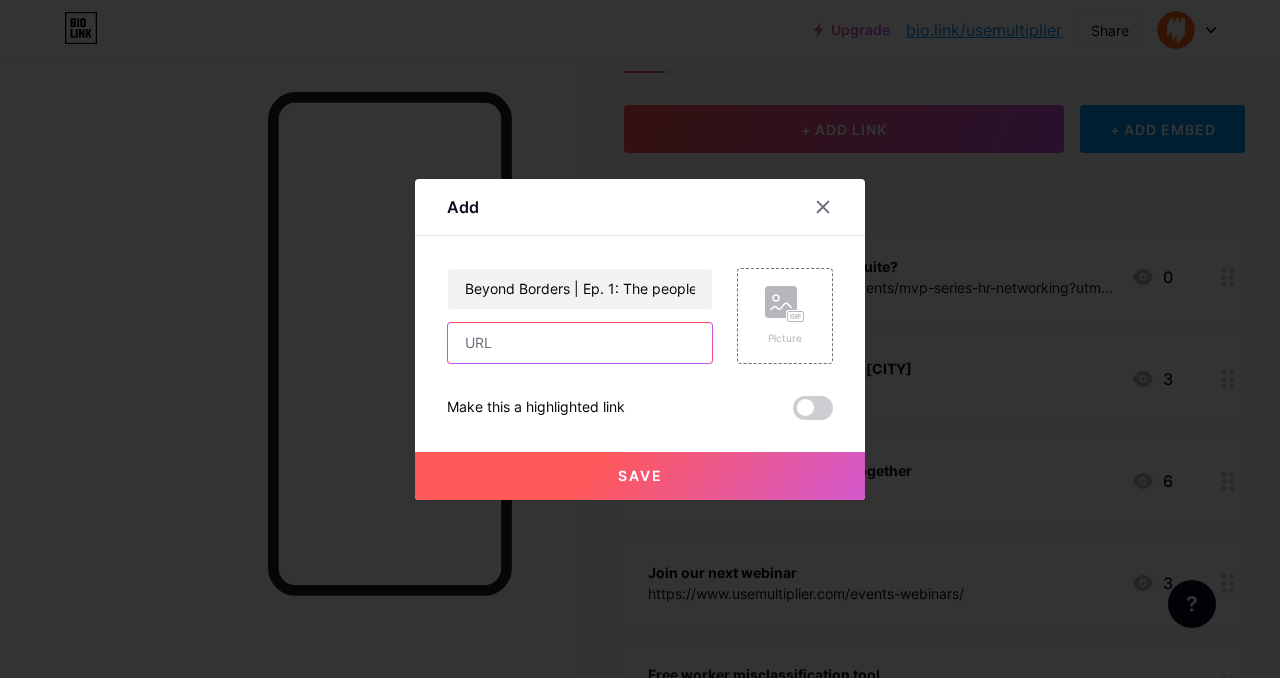 click at bounding box center [580, 343] 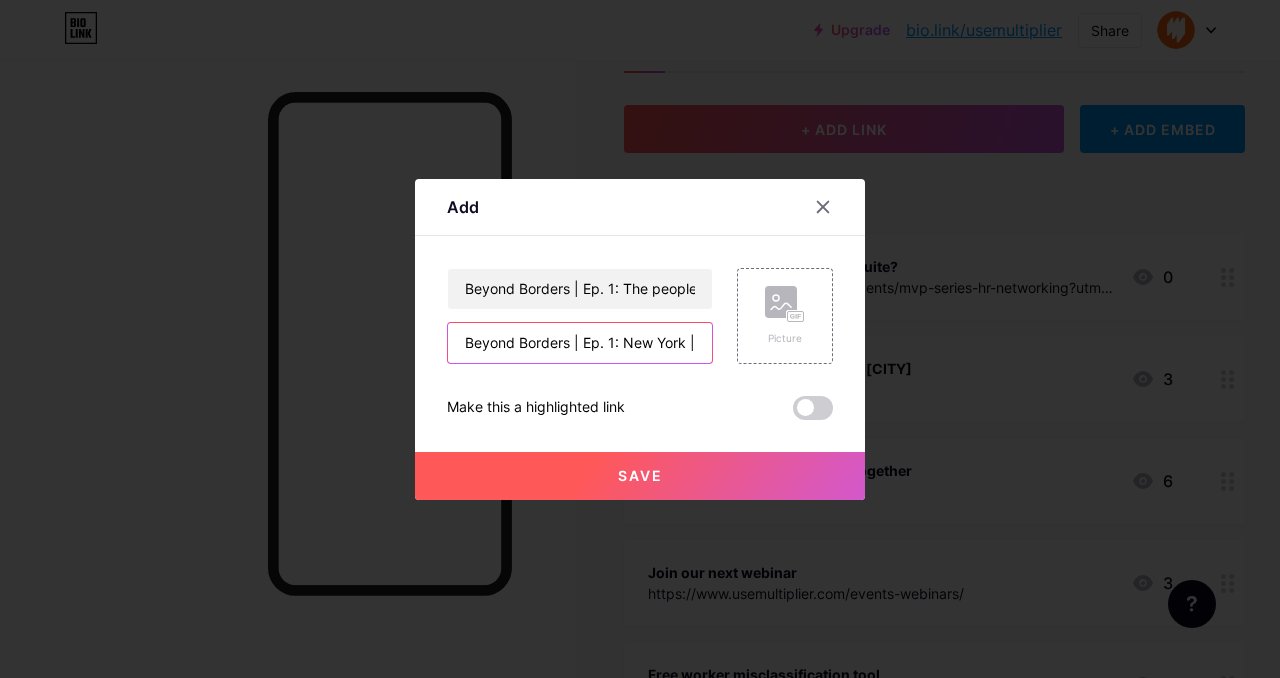 scroll, scrollTop: 0, scrollLeft: 1006, axis: horizontal 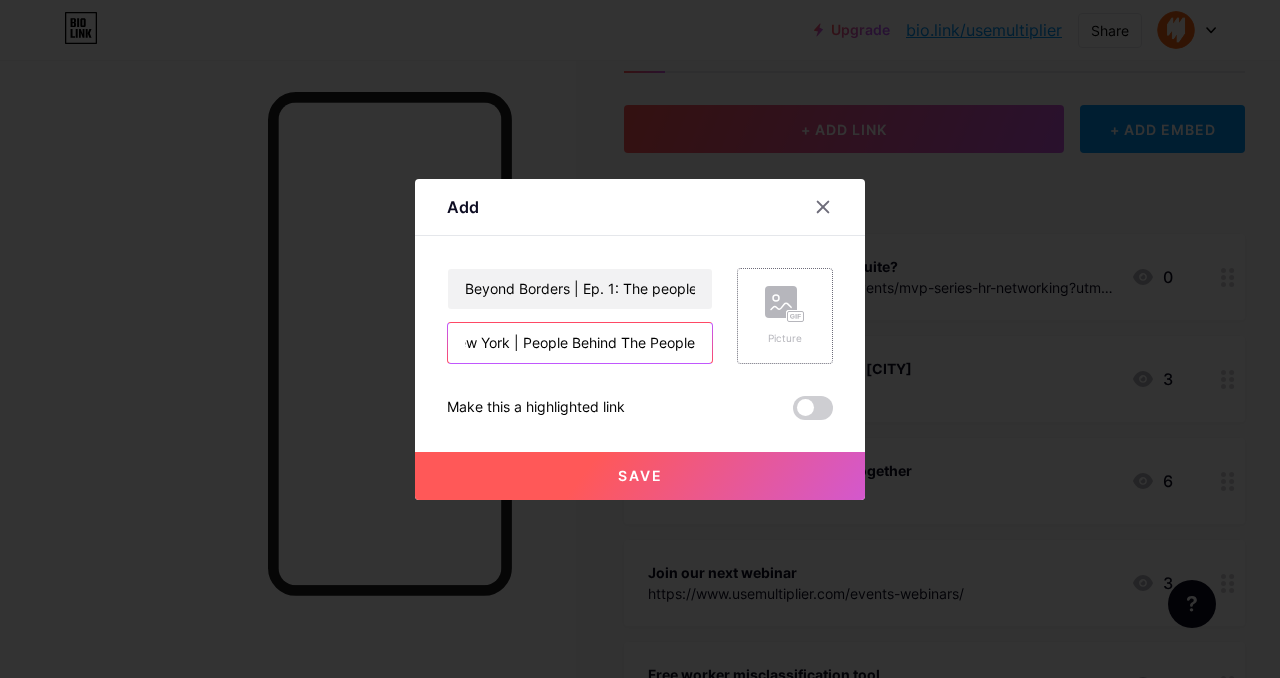 type on "https://www.usemultiplier.com/beyond-borders/new-york/people-behind-the-people?utm_source=Instagram&utm_medium=organic_social&utm_campaign=BB_Org_people_behind_people" 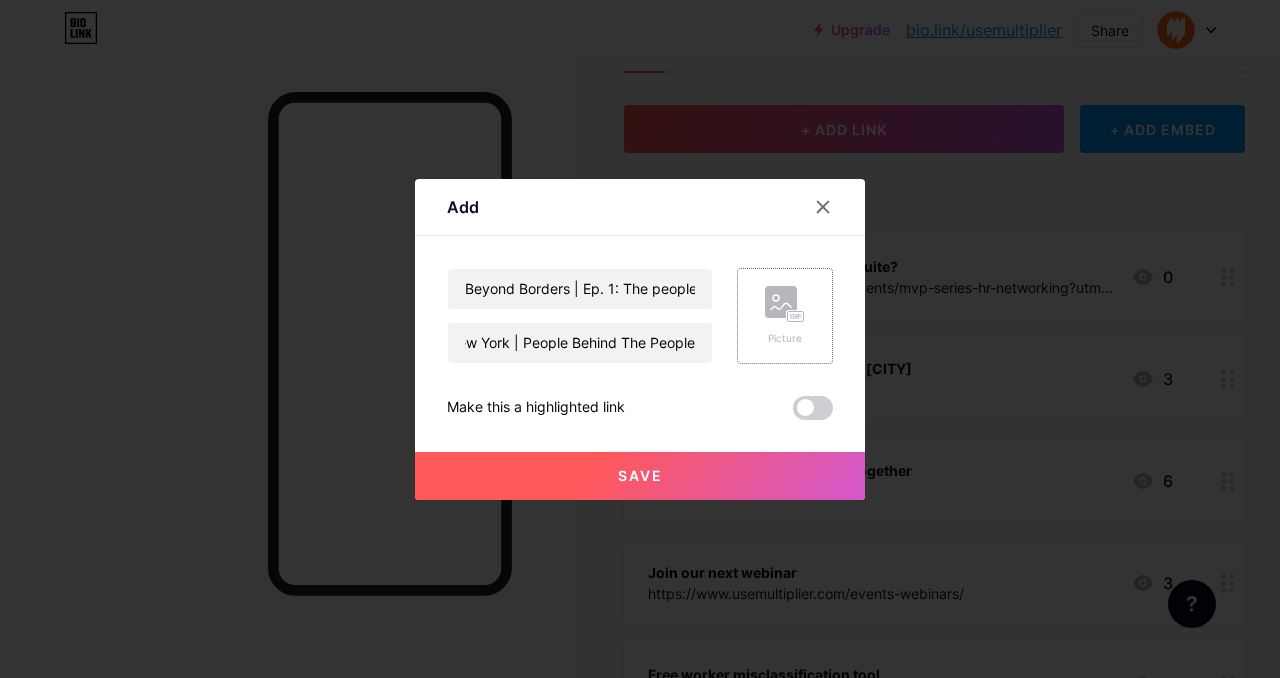 click on "Picture" at bounding box center [785, 316] 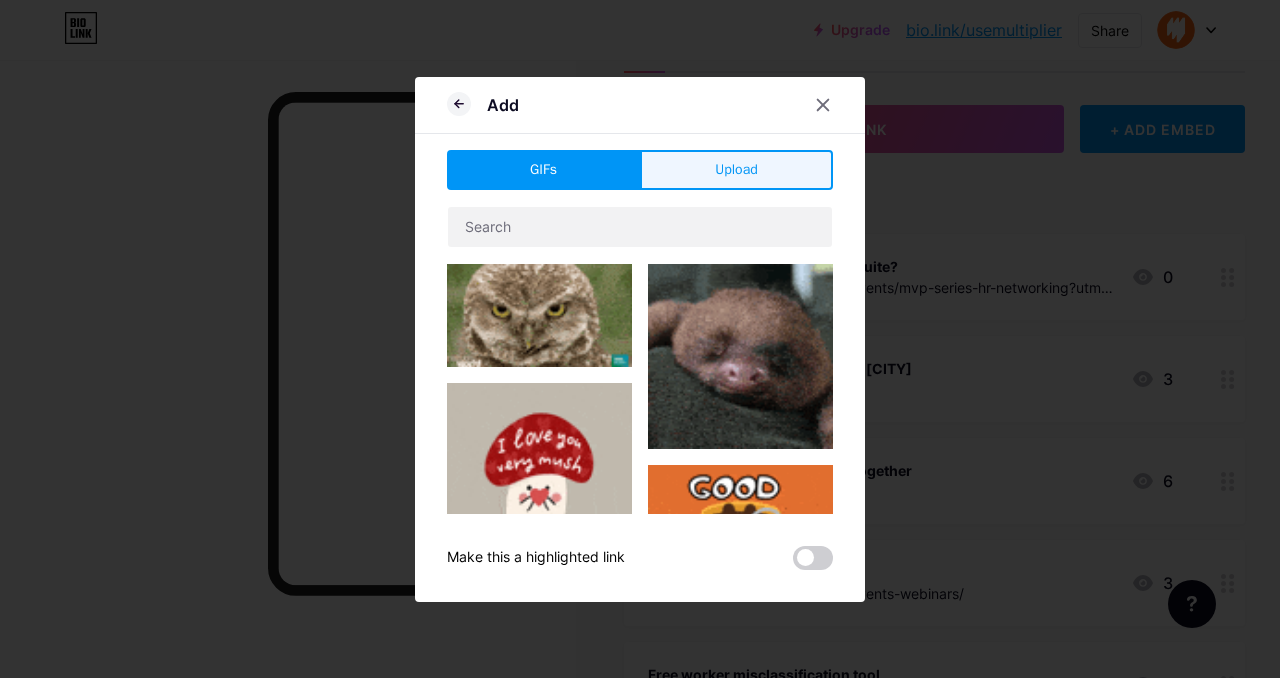 click on "Upload" at bounding box center (736, 169) 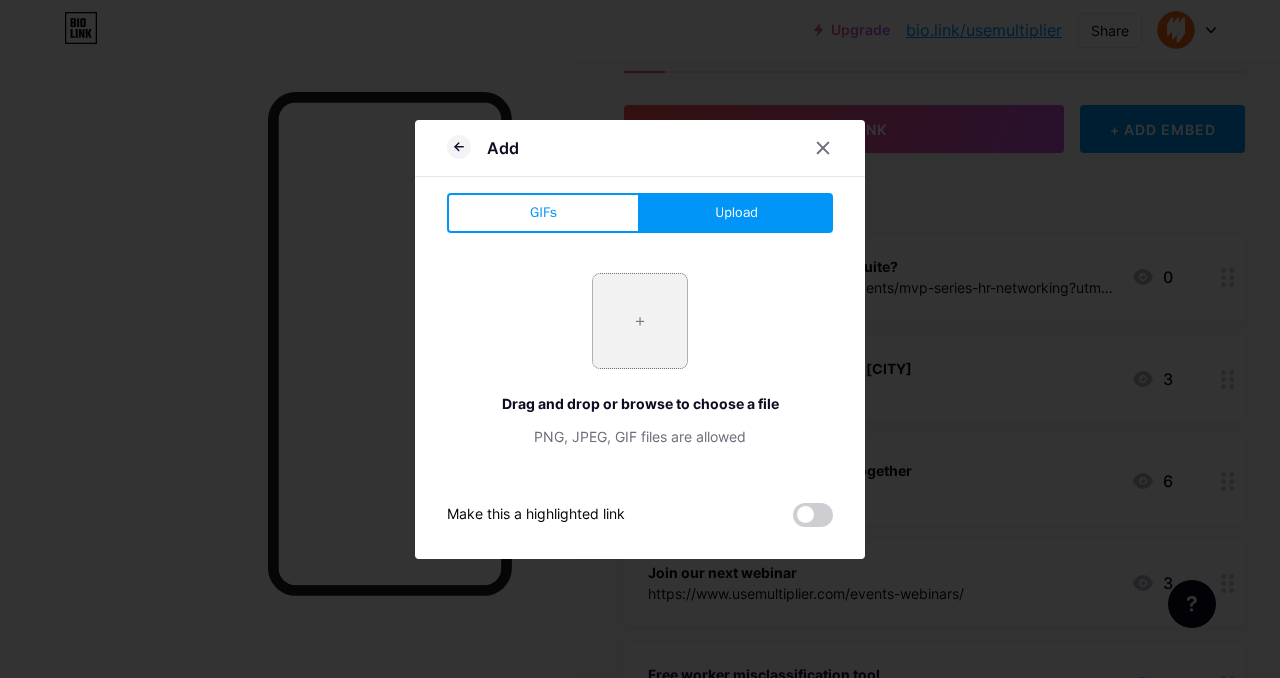 click at bounding box center (640, 321) 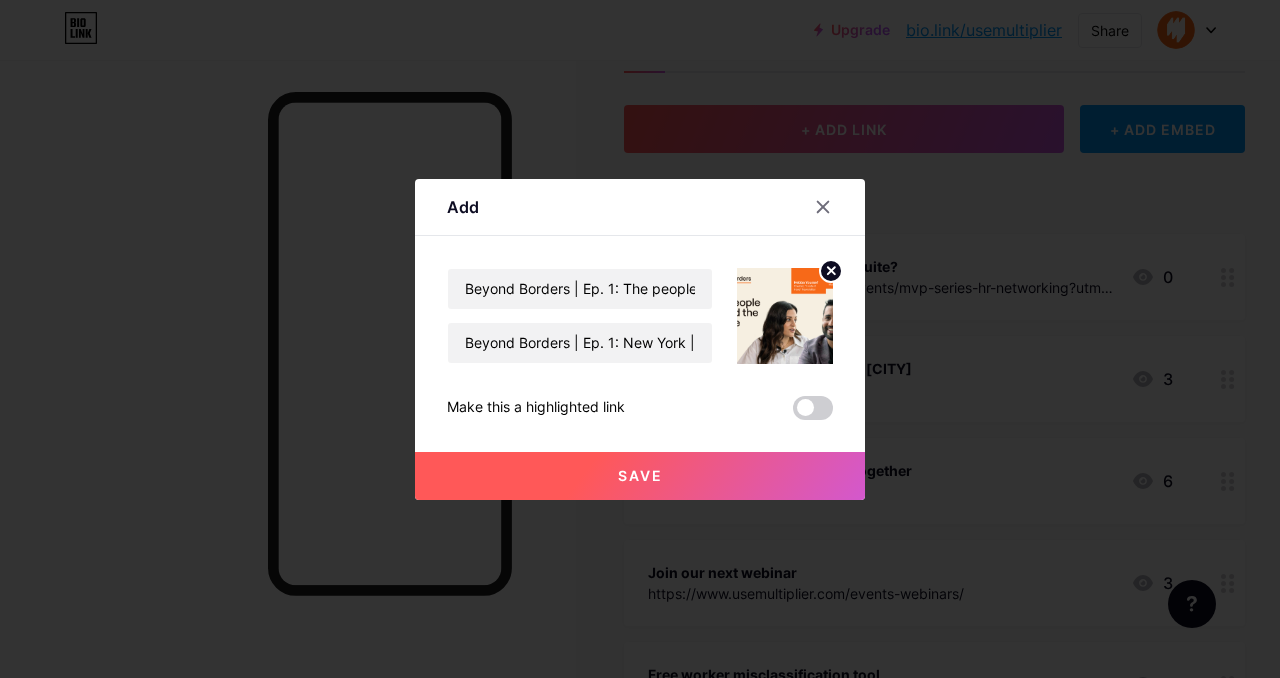 click 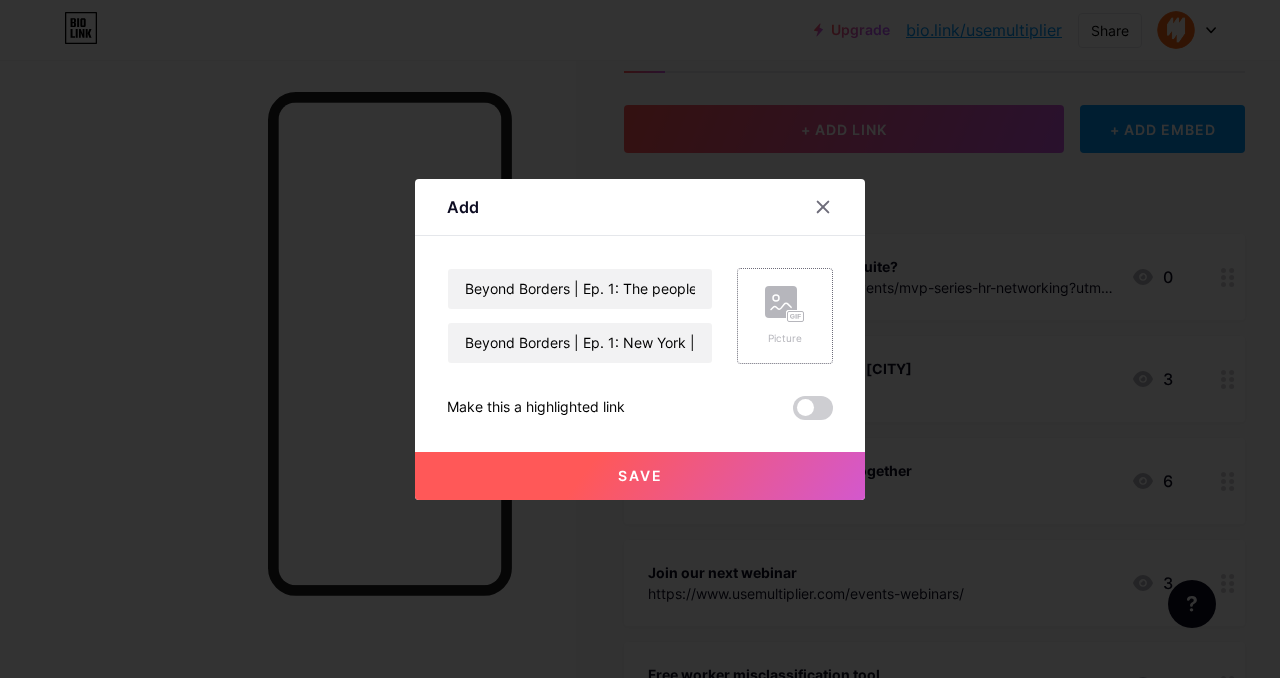 click at bounding box center (813, 408) 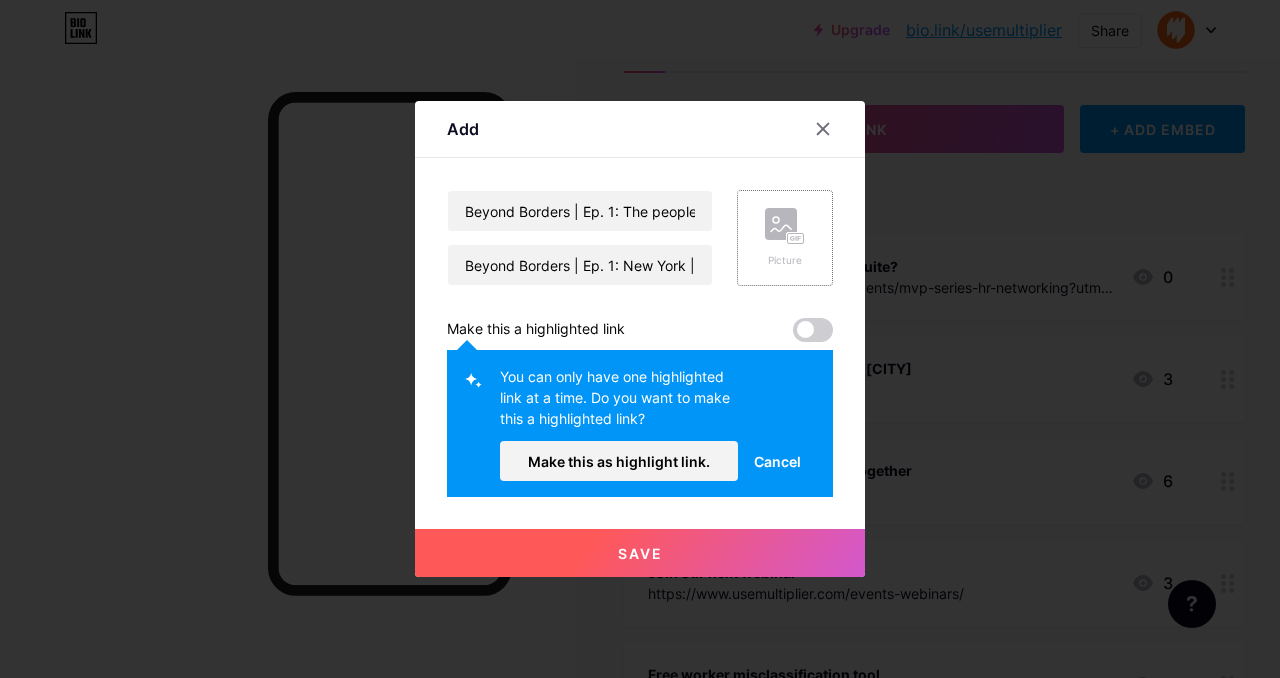 click on "Save" at bounding box center [640, 553] 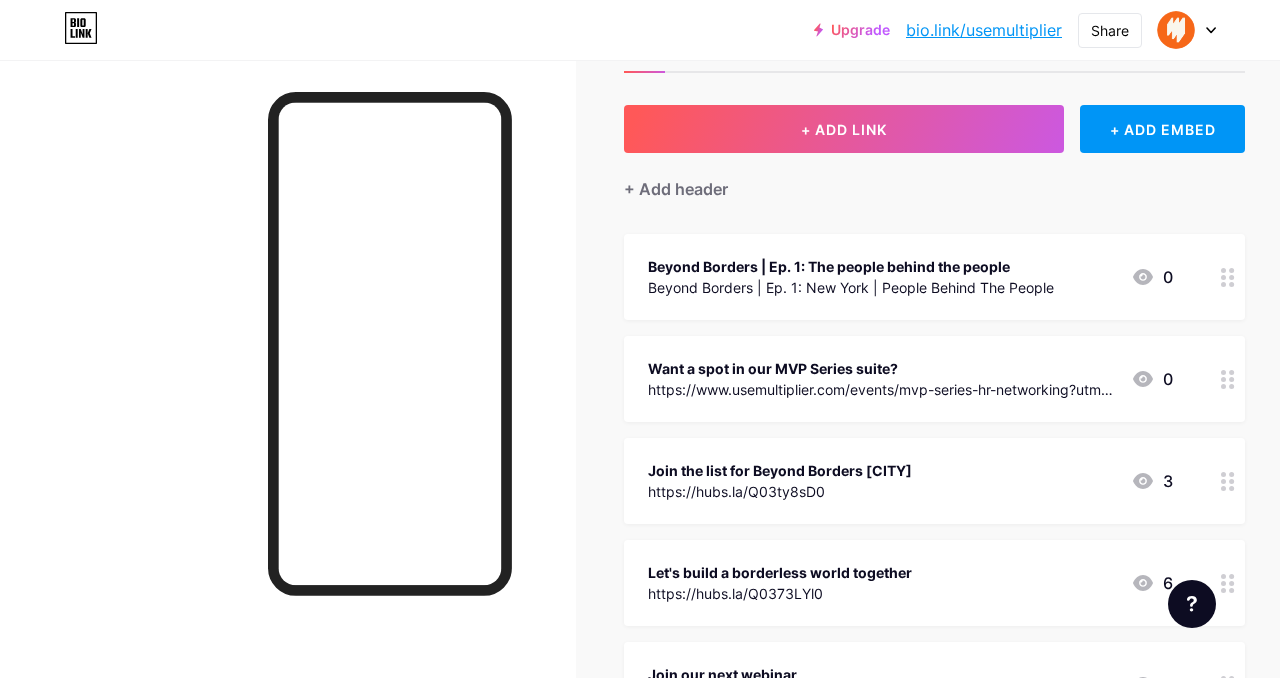 click on "Beyond Borders | Ep. 1: The people behind the people" at bounding box center [851, 266] 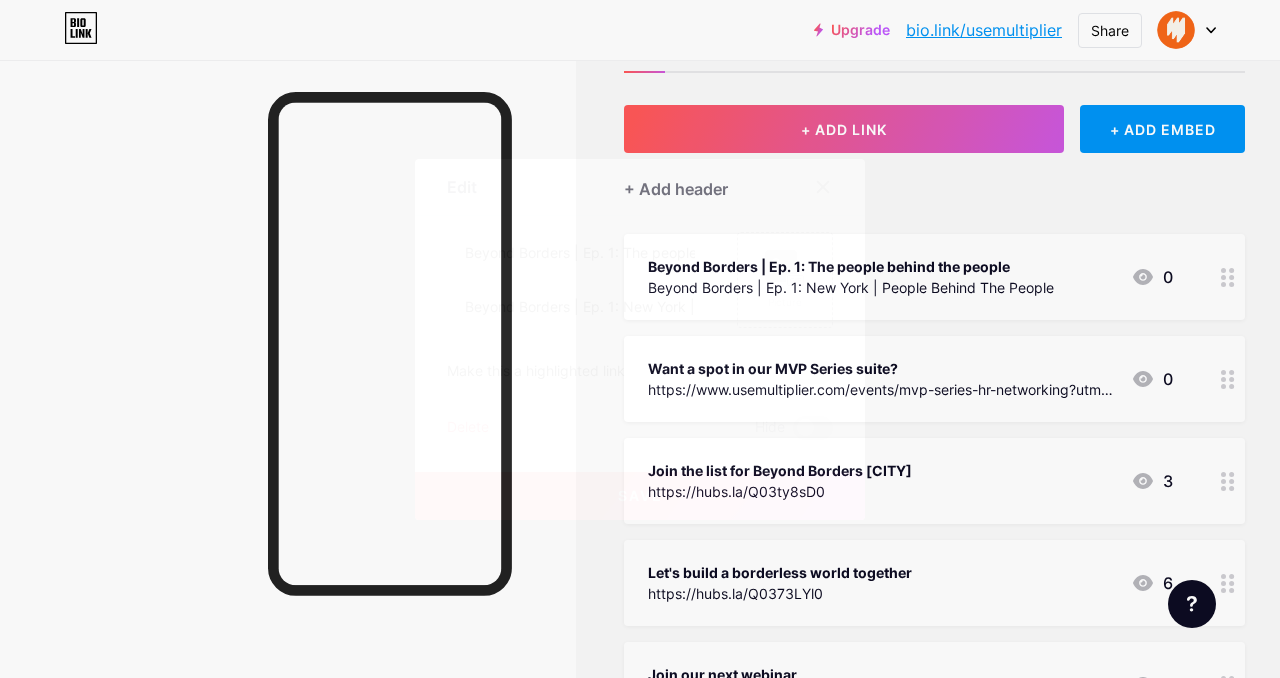 click at bounding box center (813, 372) 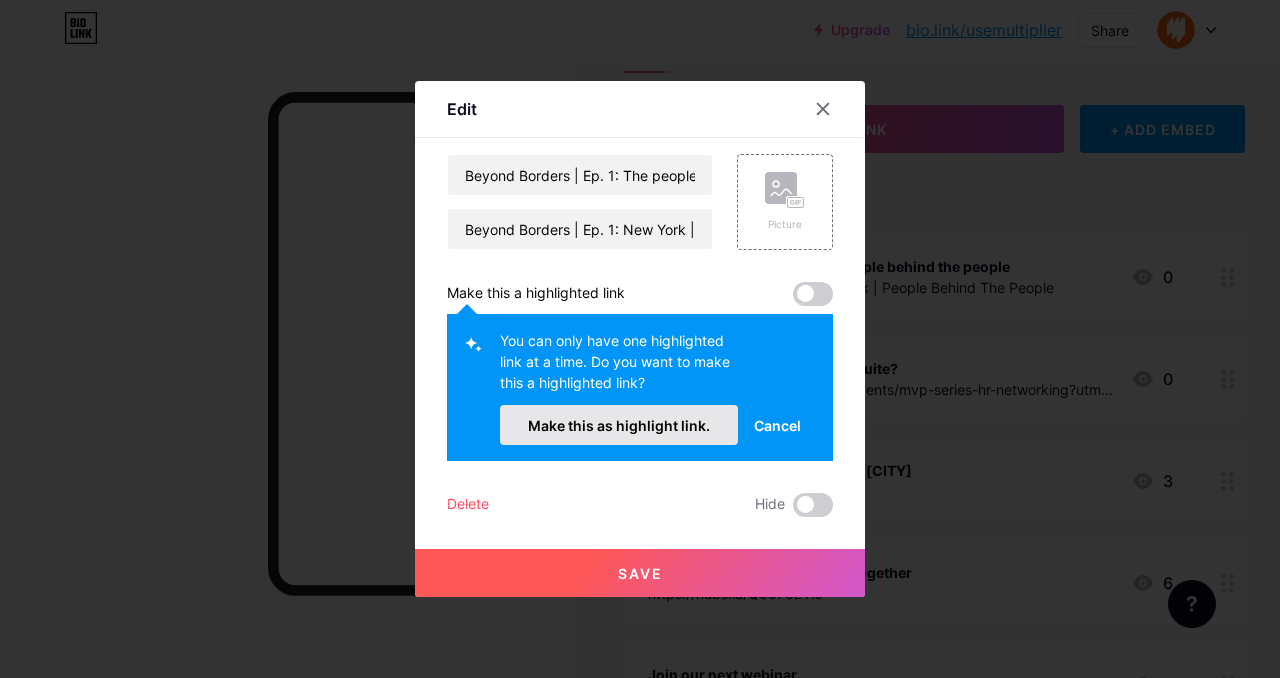 click on "Make this as highlight link." at bounding box center (619, 425) 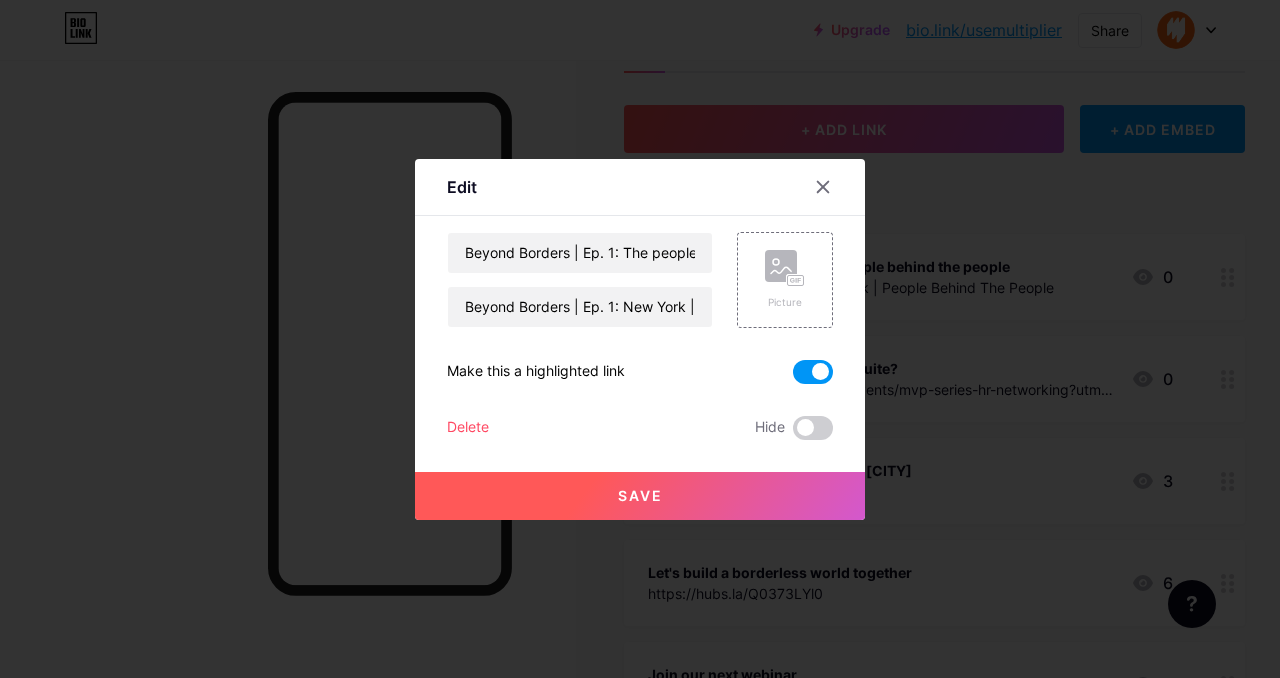 click on "Save" at bounding box center (640, 495) 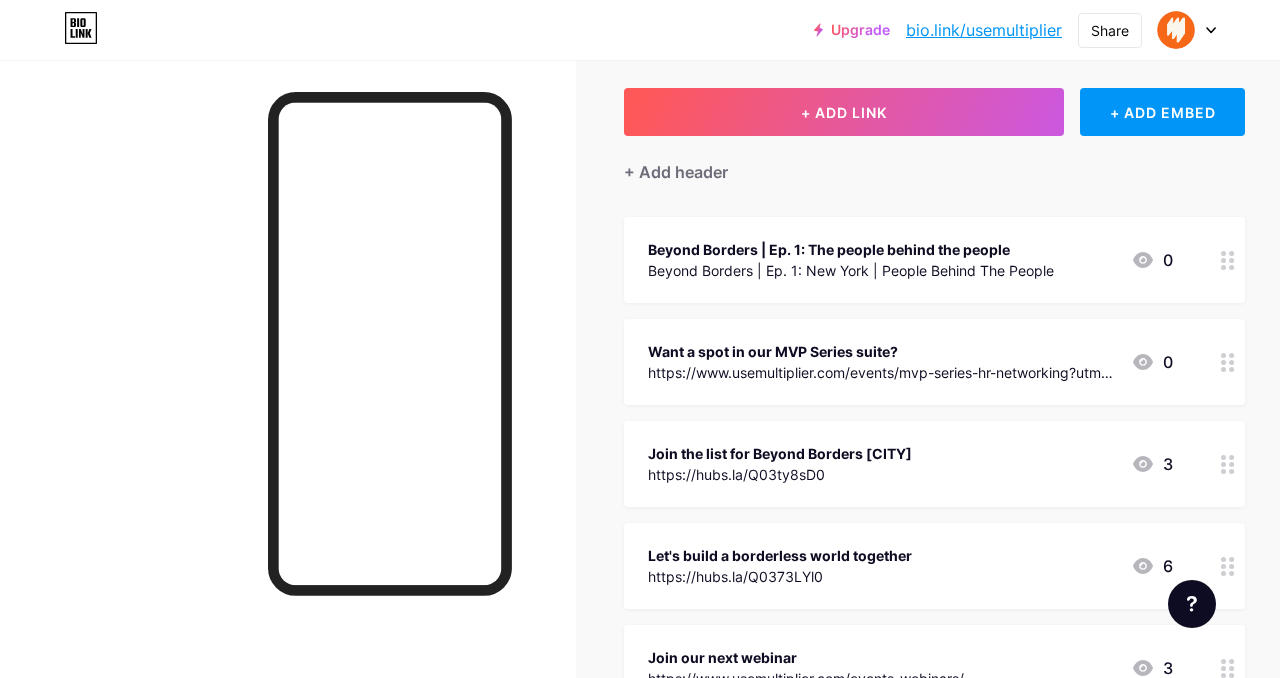scroll, scrollTop: 95, scrollLeft: 0, axis: vertical 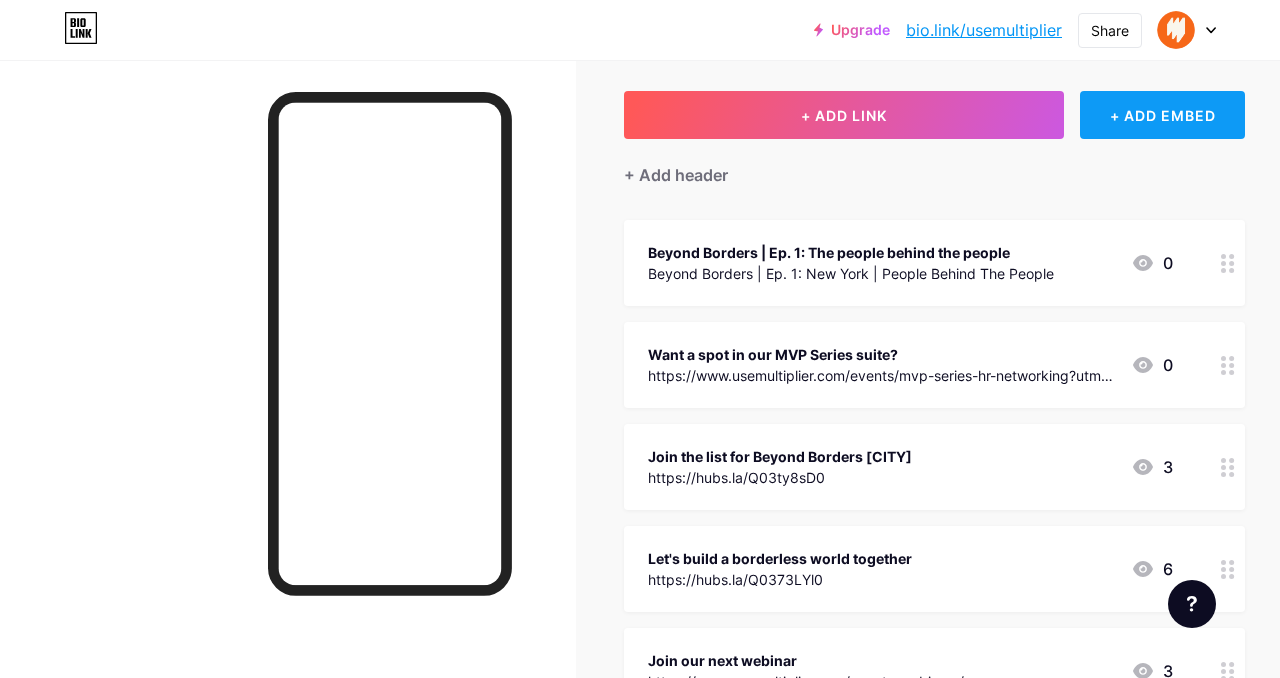 click on "+ ADD EMBED" at bounding box center [1162, 115] 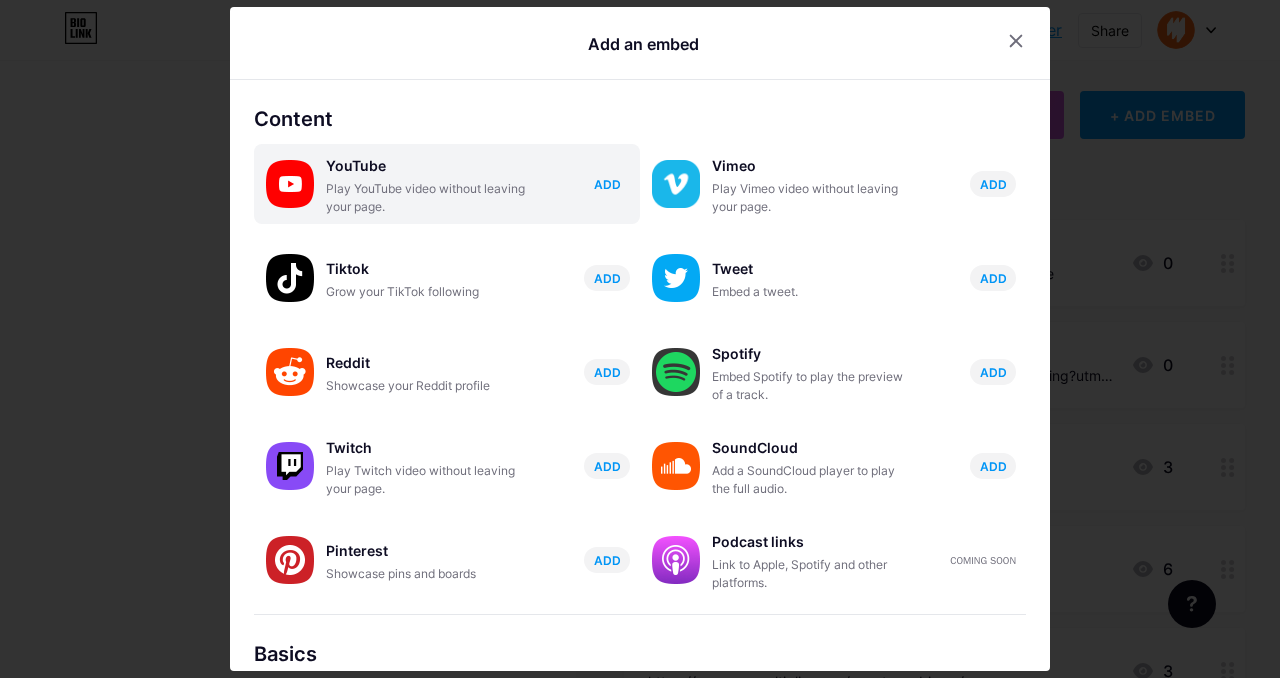 click on "ADD" at bounding box center [607, 184] 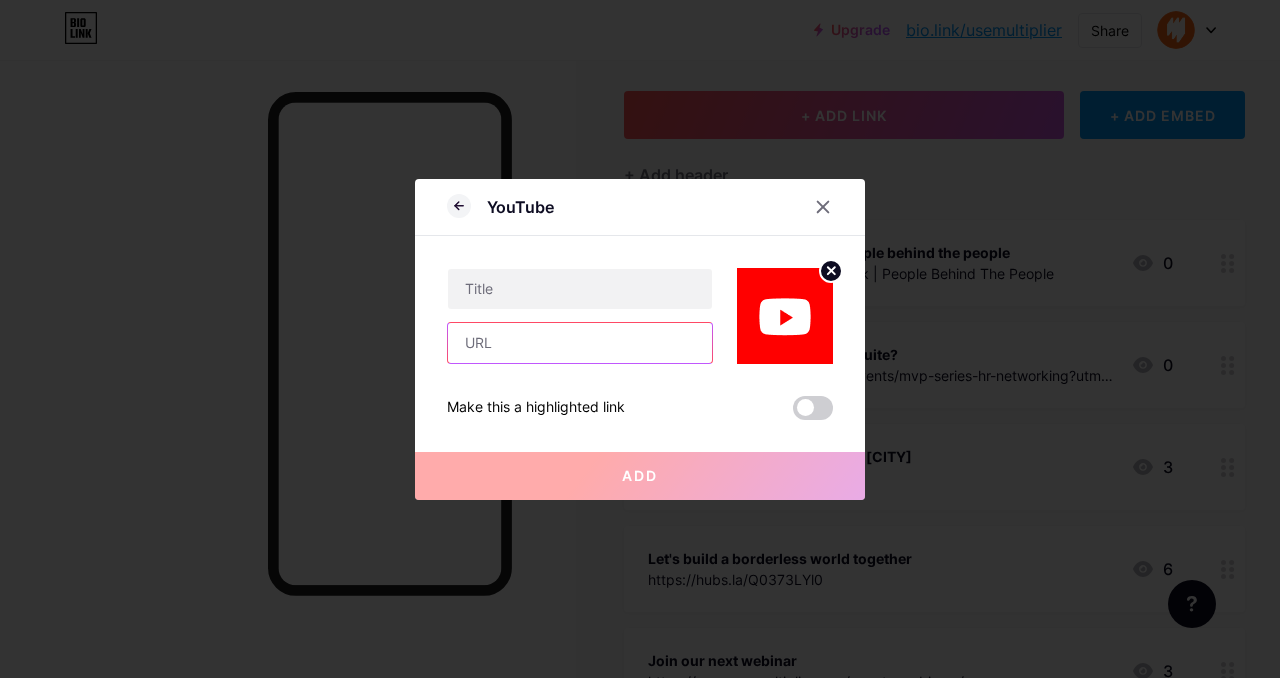 click at bounding box center [580, 343] 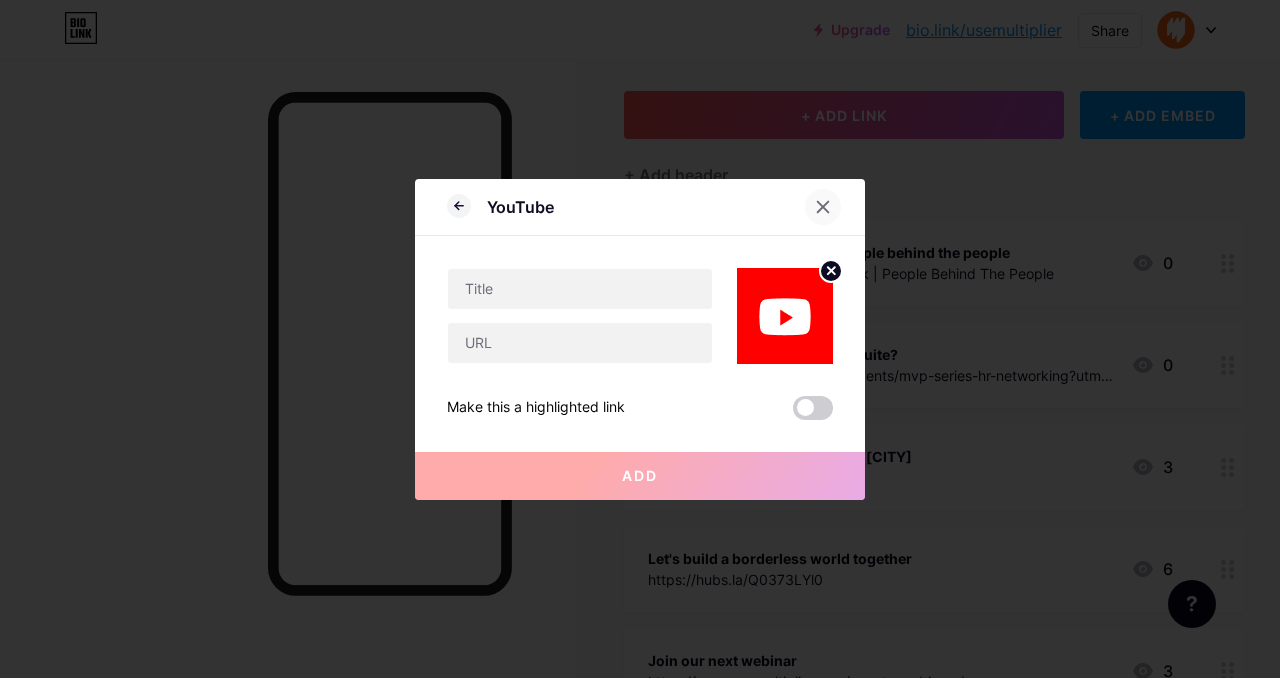 click 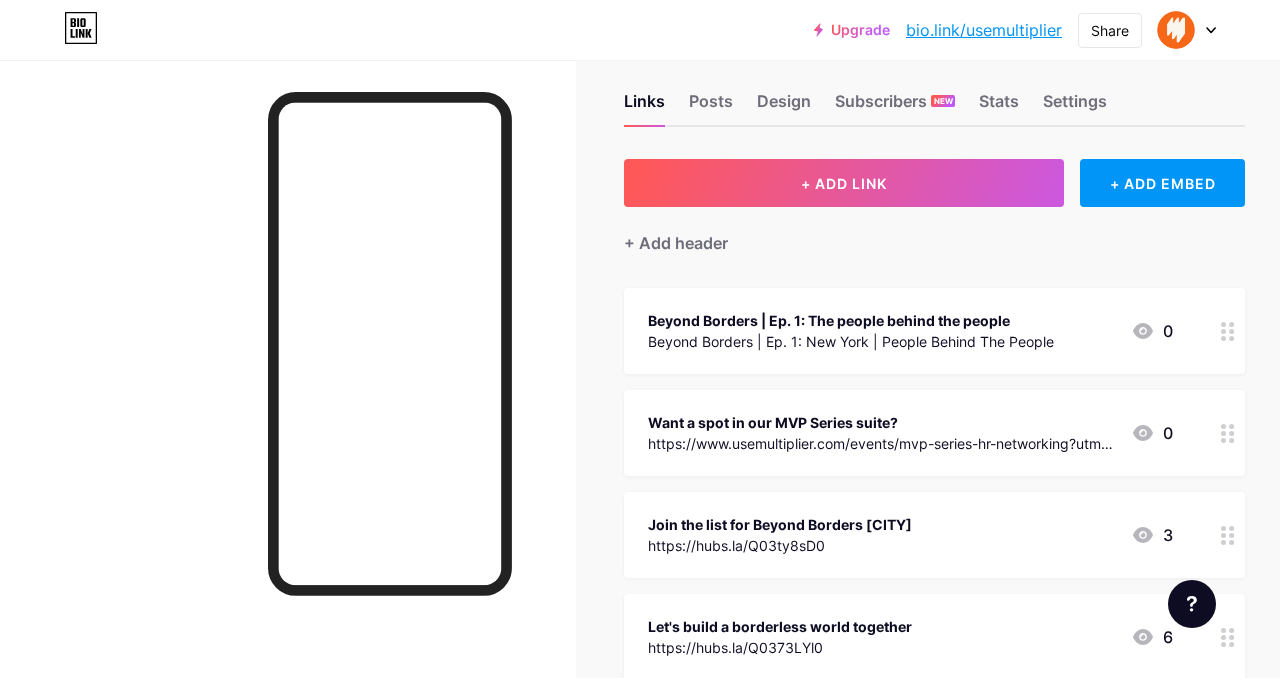 scroll, scrollTop: 0, scrollLeft: 0, axis: both 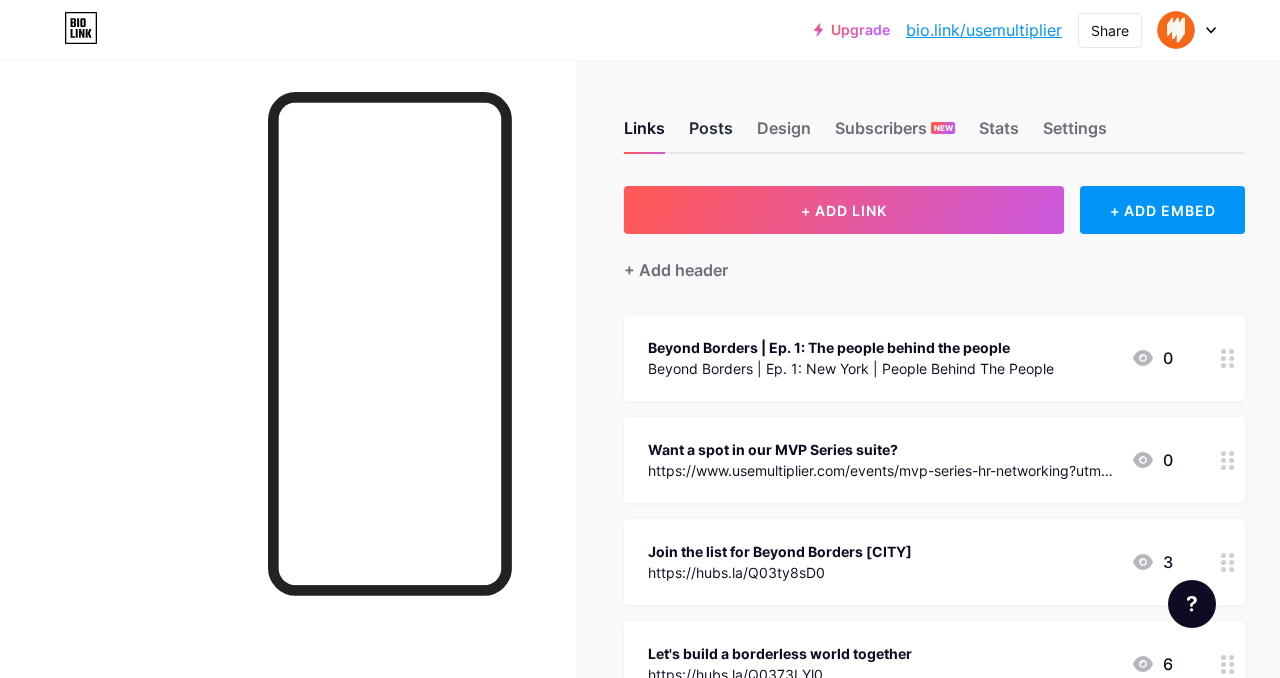 click on "Posts" at bounding box center [711, 134] 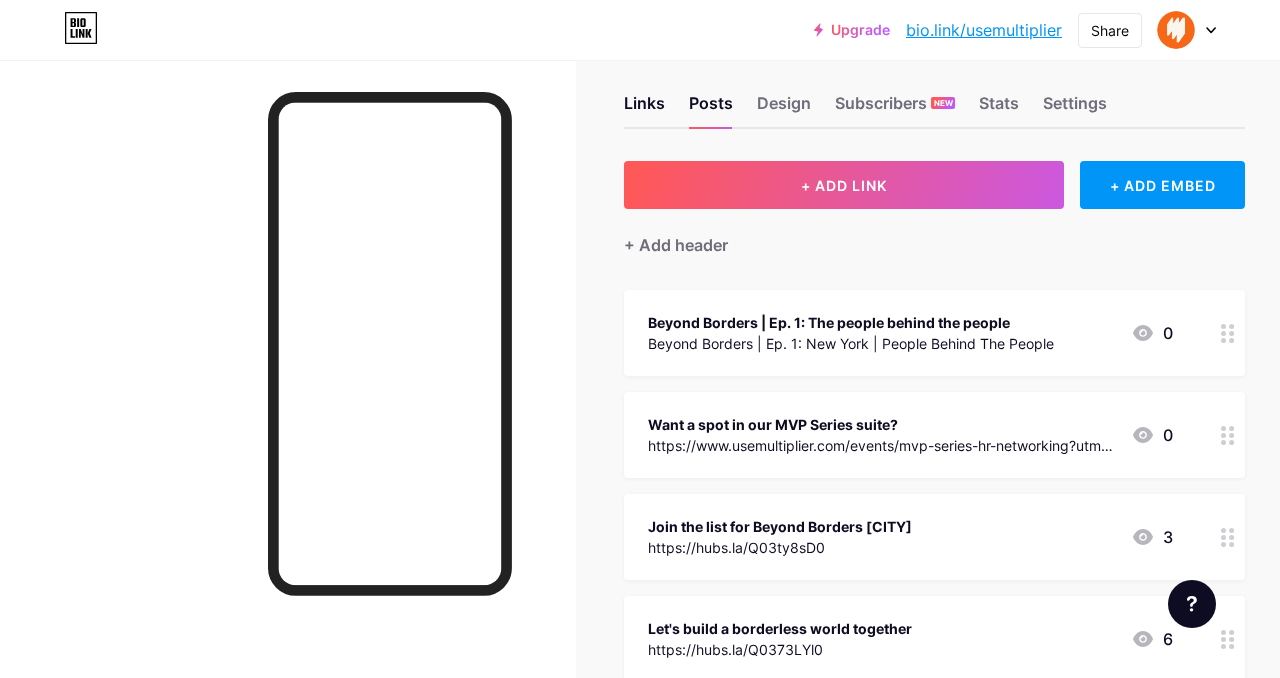 scroll, scrollTop: 0, scrollLeft: 0, axis: both 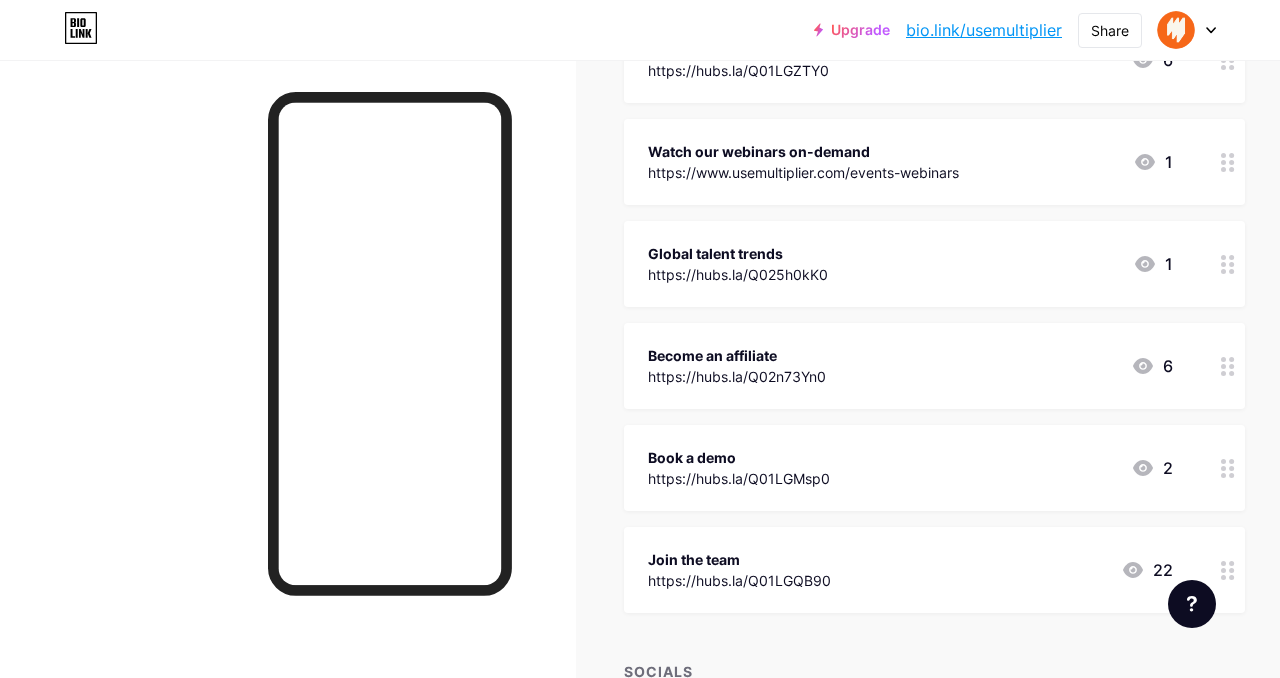 click on "Global talent trends
https://hubs.la/Q025h0kK0
1" at bounding box center [910, 264] 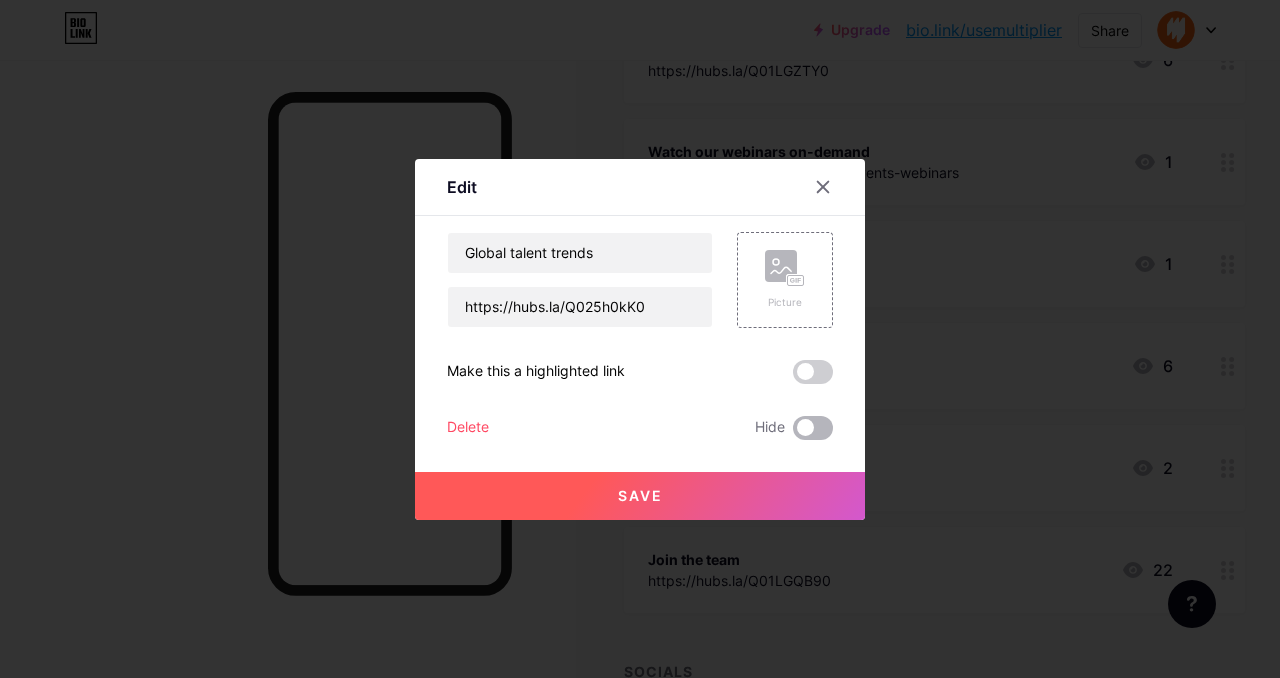 click at bounding box center [813, 428] 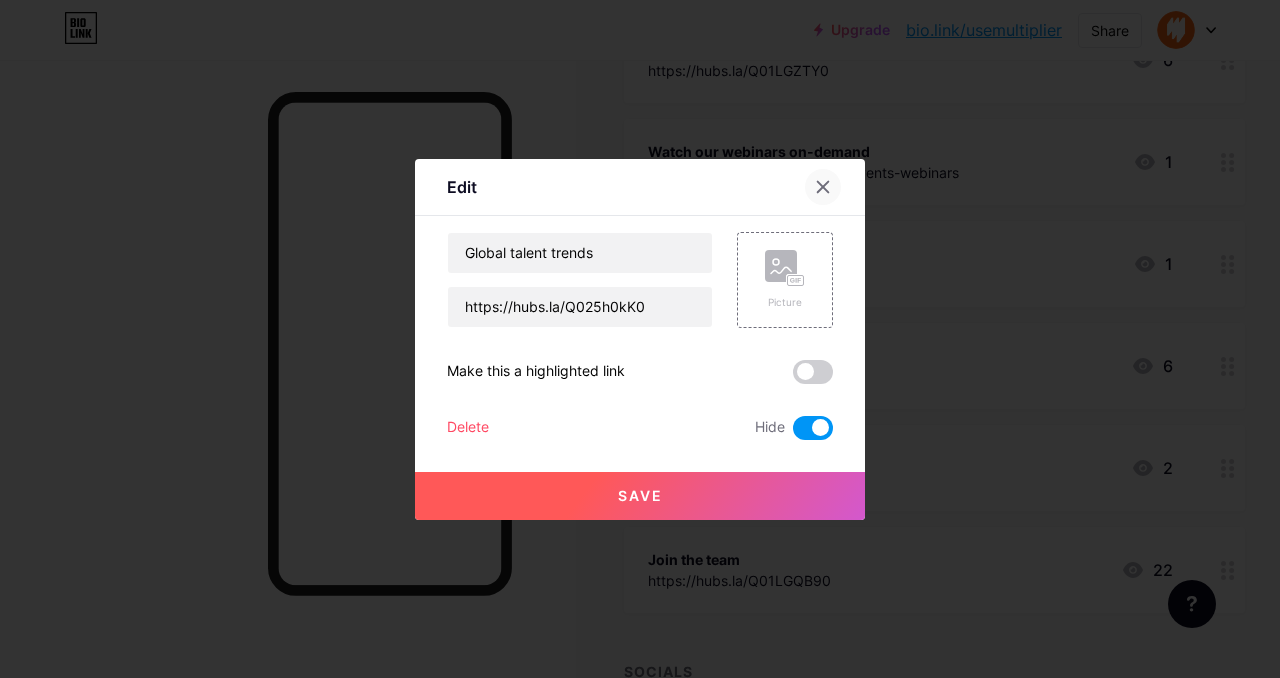 click 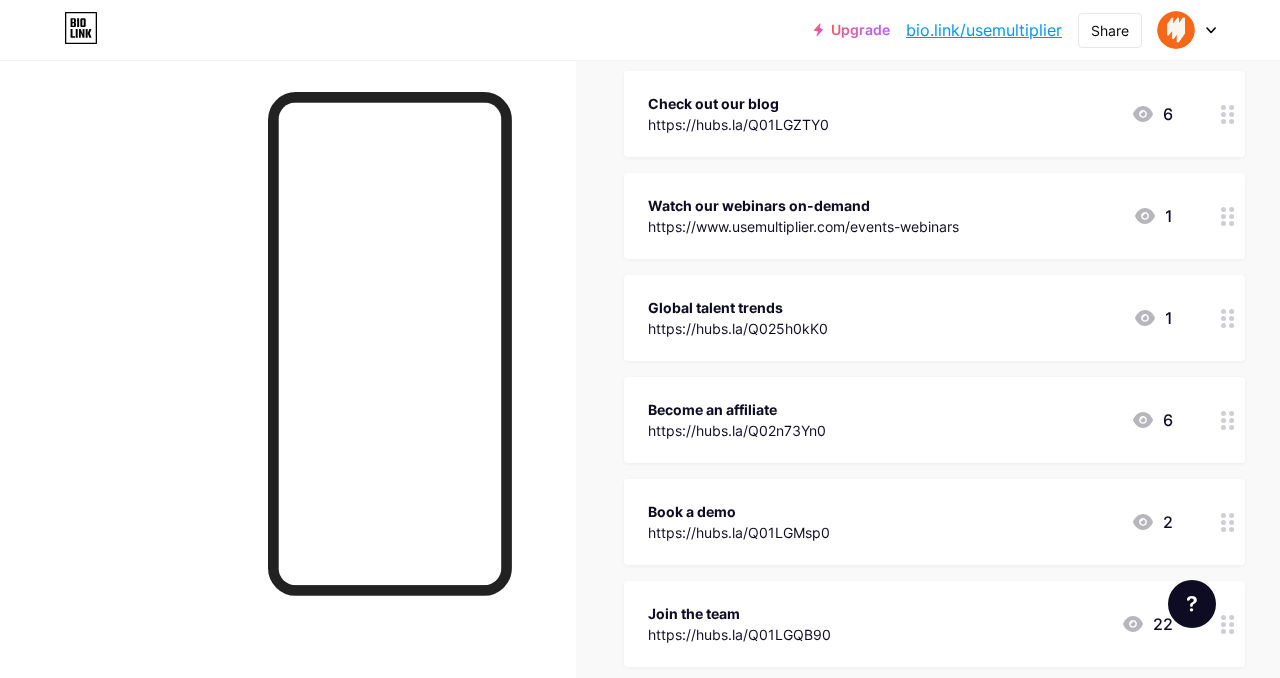 scroll, scrollTop: 1055, scrollLeft: 0, axis: vertical 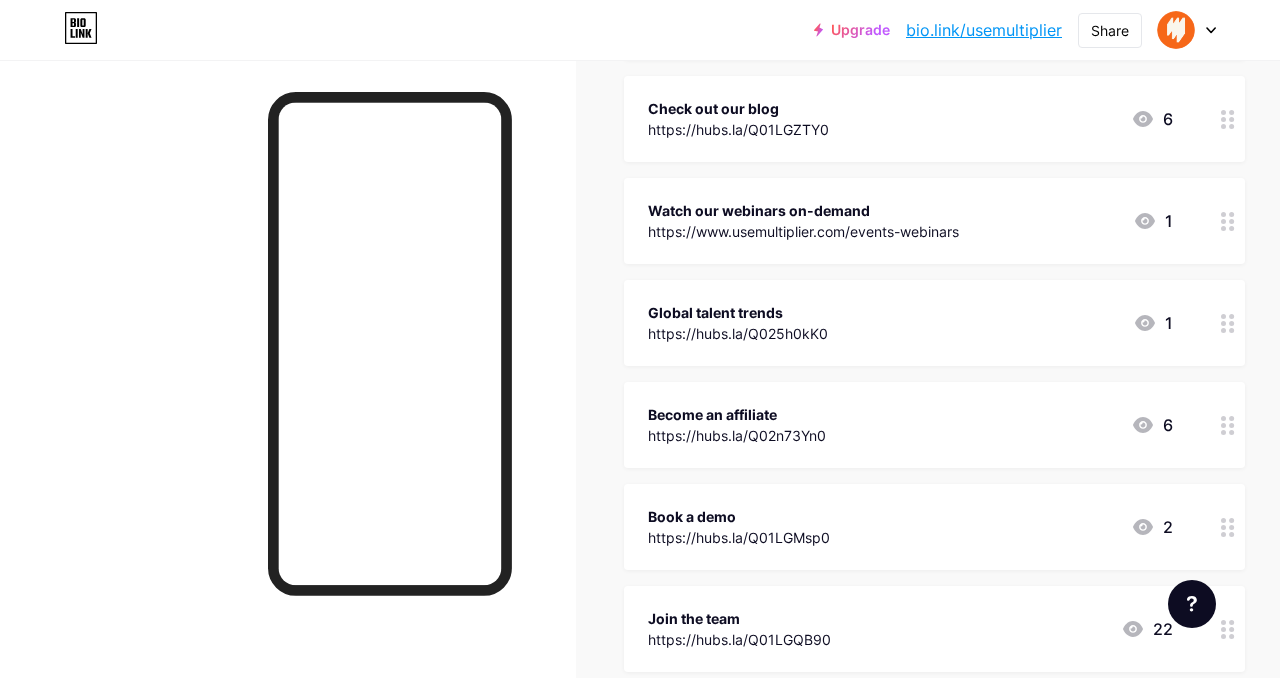 click on "Global talent trends
https://hubs.la/Q025h0kK0
1" at bounding box center (910, 323) 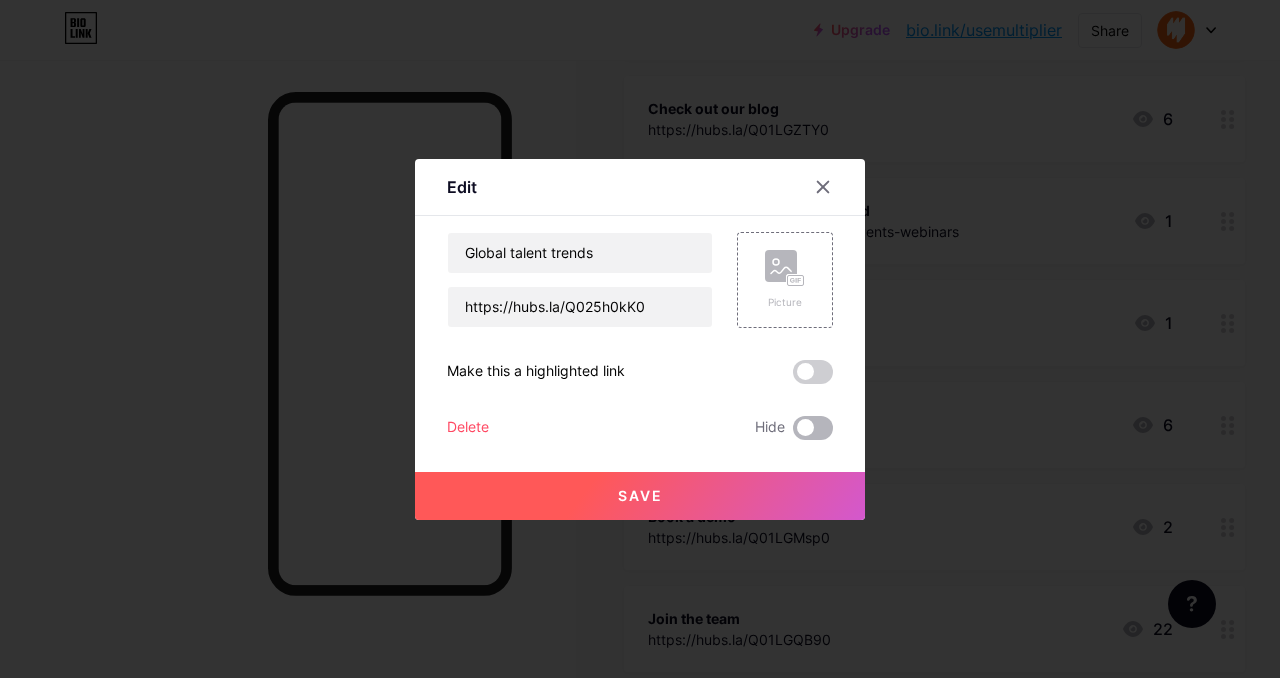 click at bounding box center (813, 428) 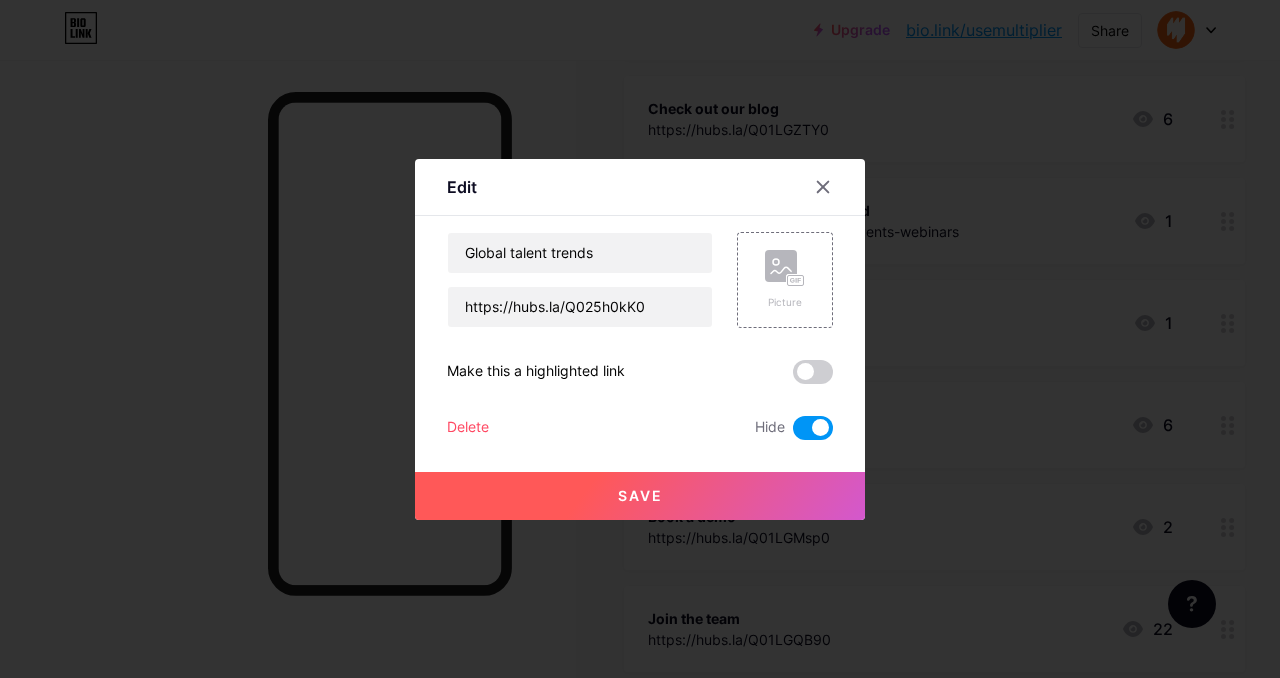 click on "Save" at bounding box center (640, 496) 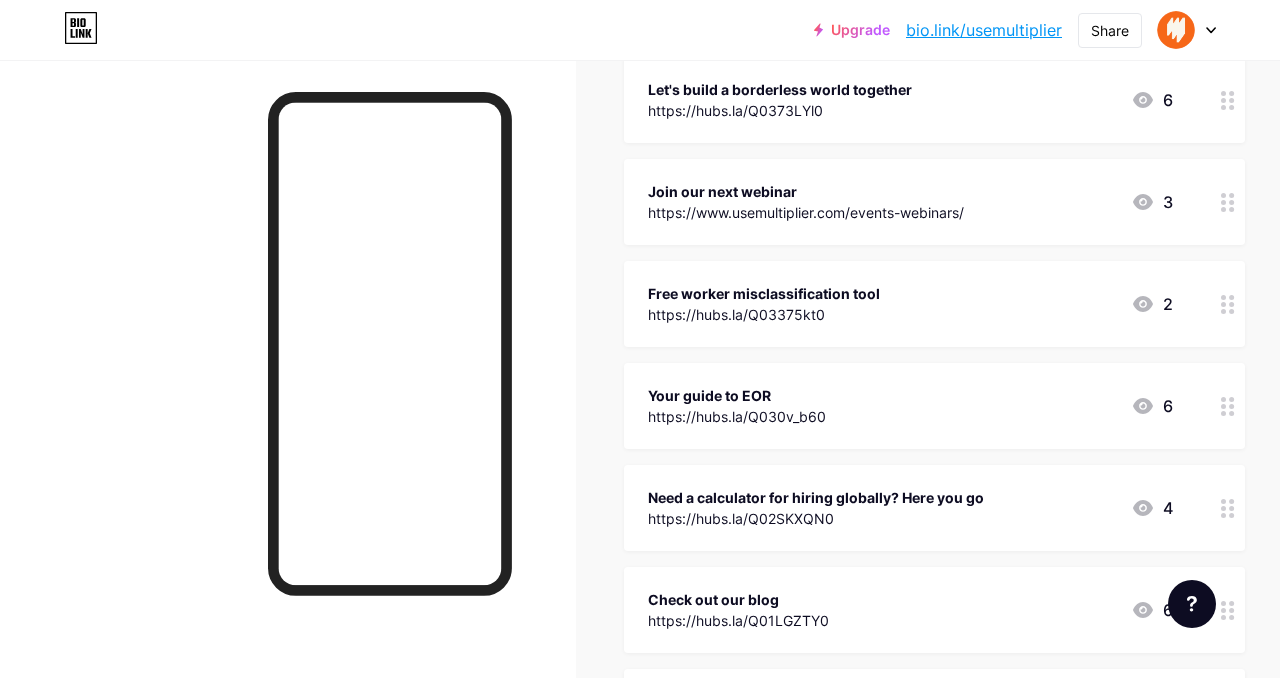 scroll, scrollTop: 374, scrollLeft: 0, axis: vertical 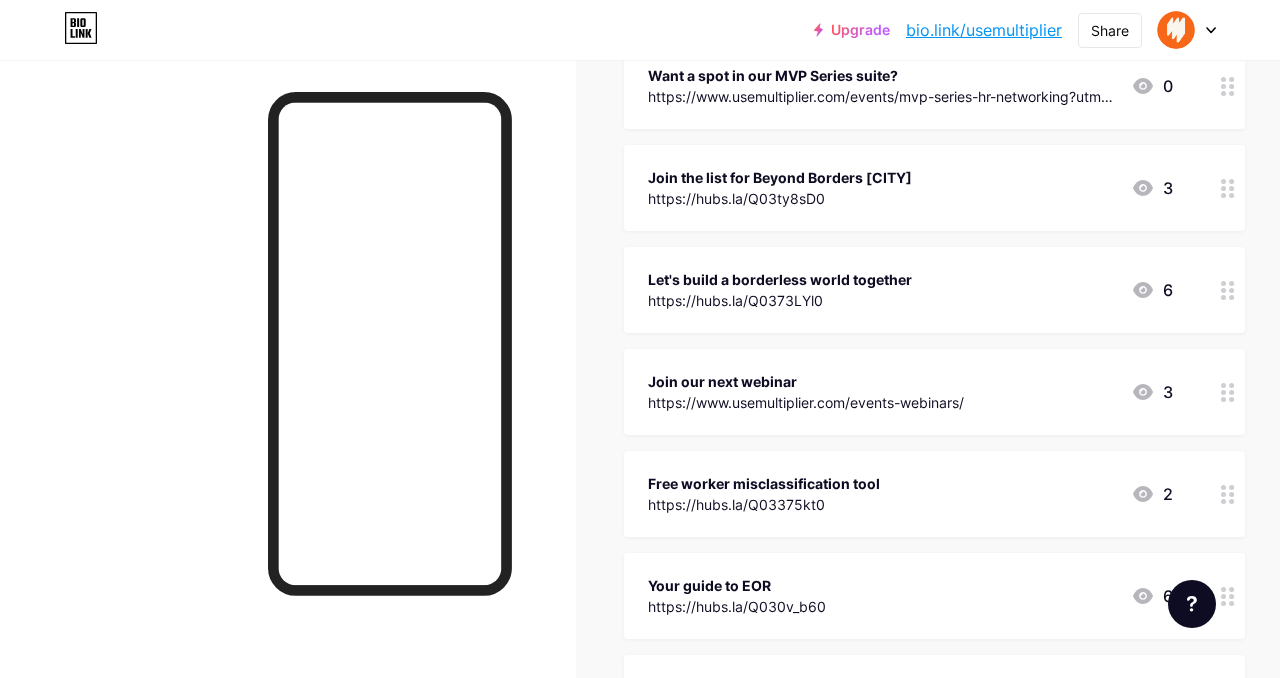 click on "https://hubs.la/Q03ty8sD0" at bounding box center [780, 198] 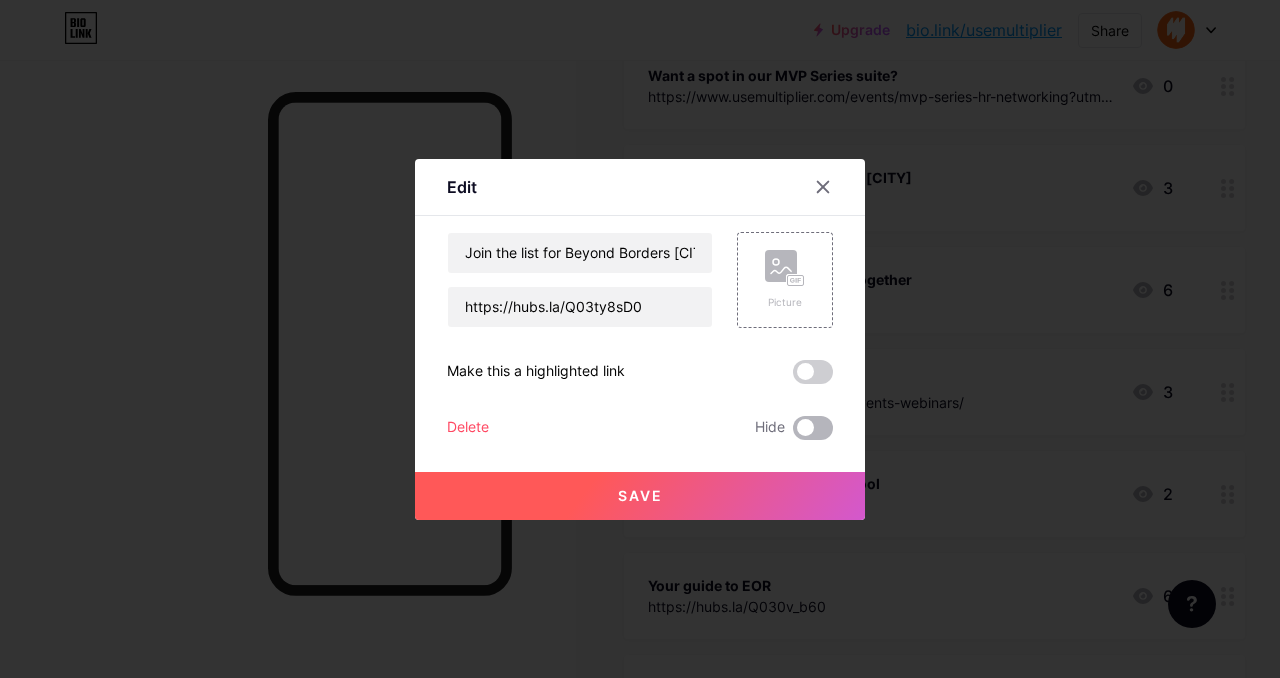 click at bounding box center (813, 428) 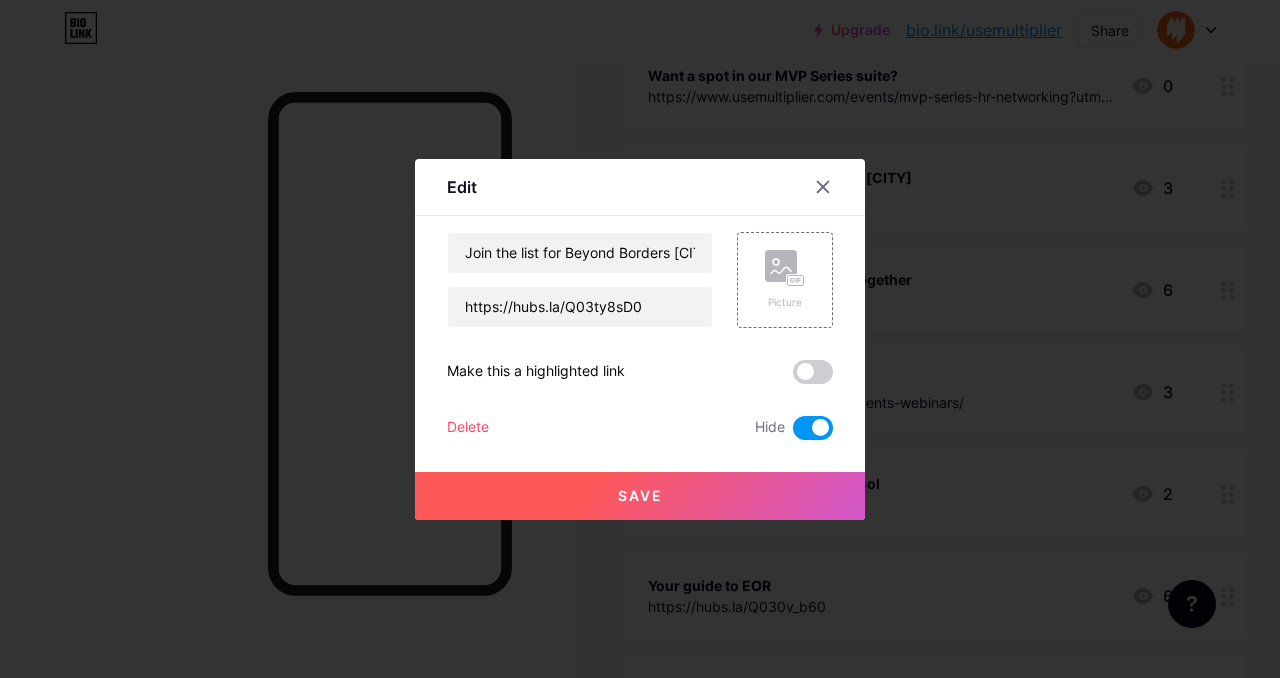 click on "Save" at bounding box center (640, 495) 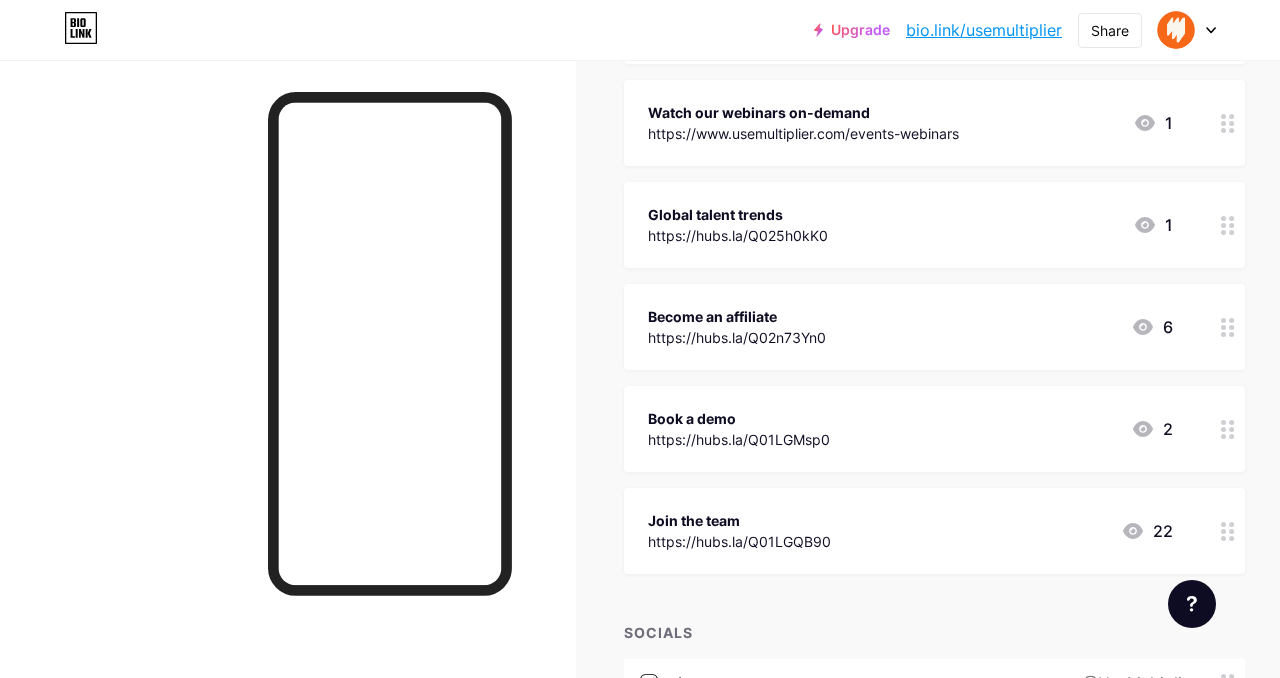 scroll, scrollTop: 1120, scrollLeft: 0, axis: vertical 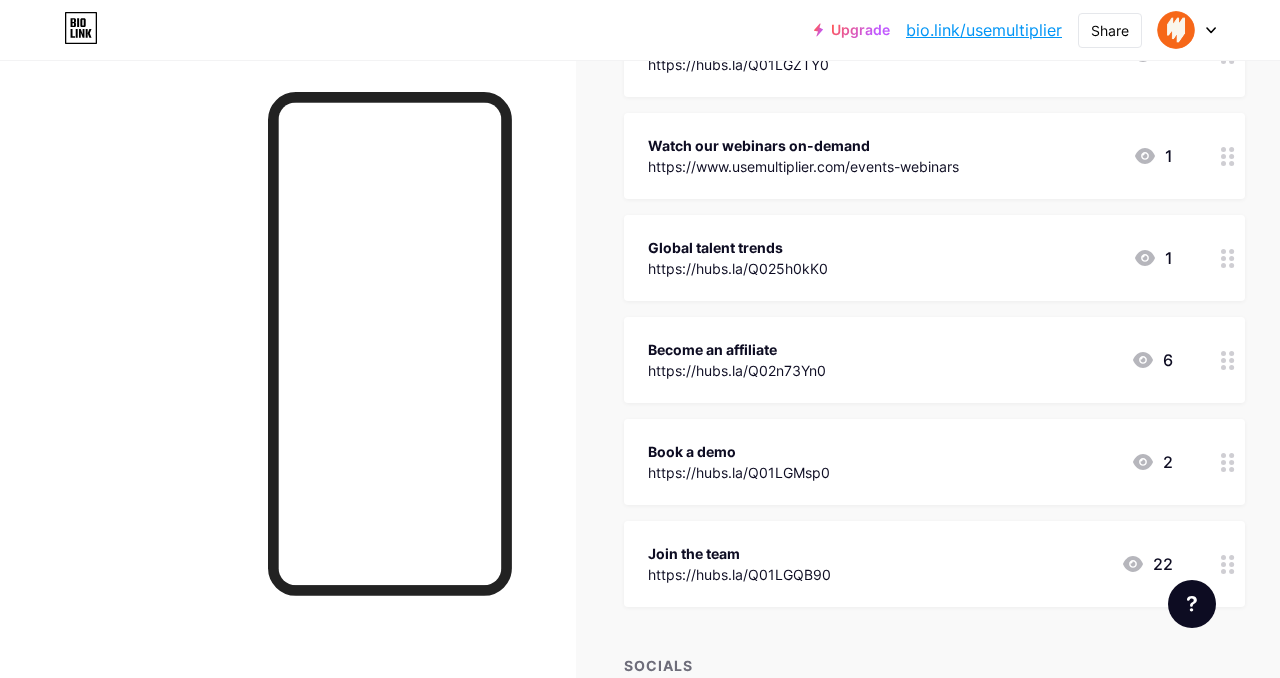 click on "https://hubs.la/Q025h0kK0" at bounding box center [738, 268] 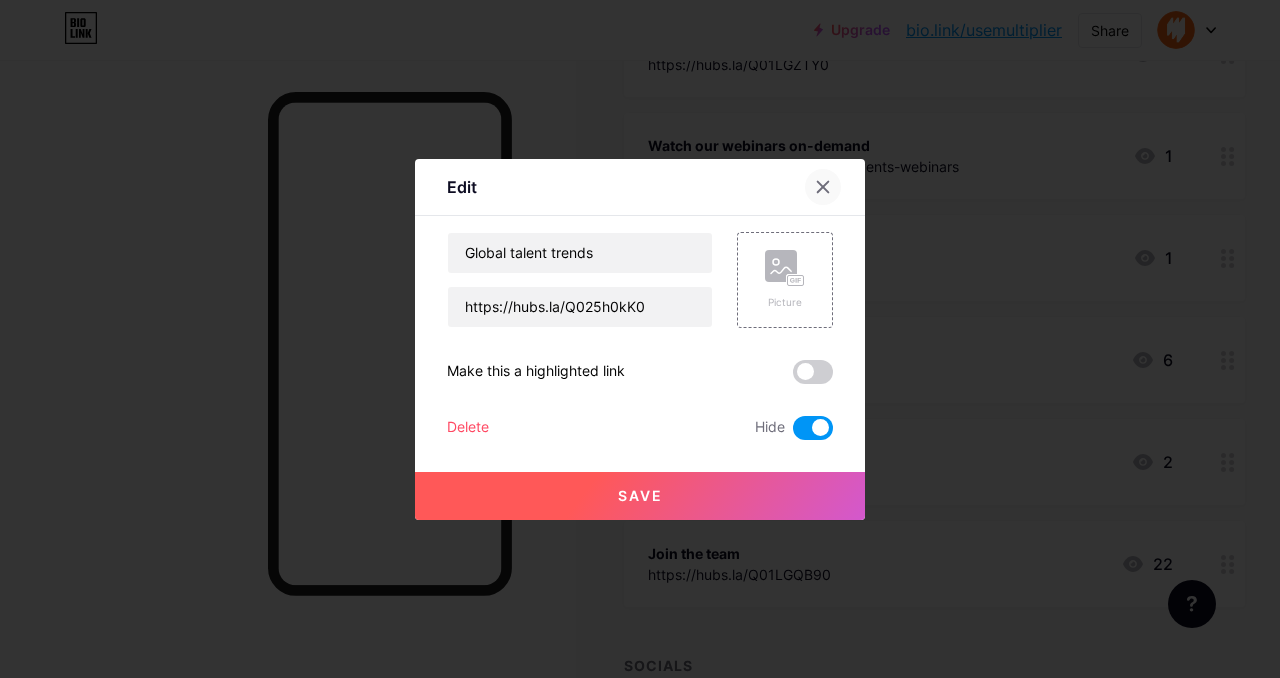 click 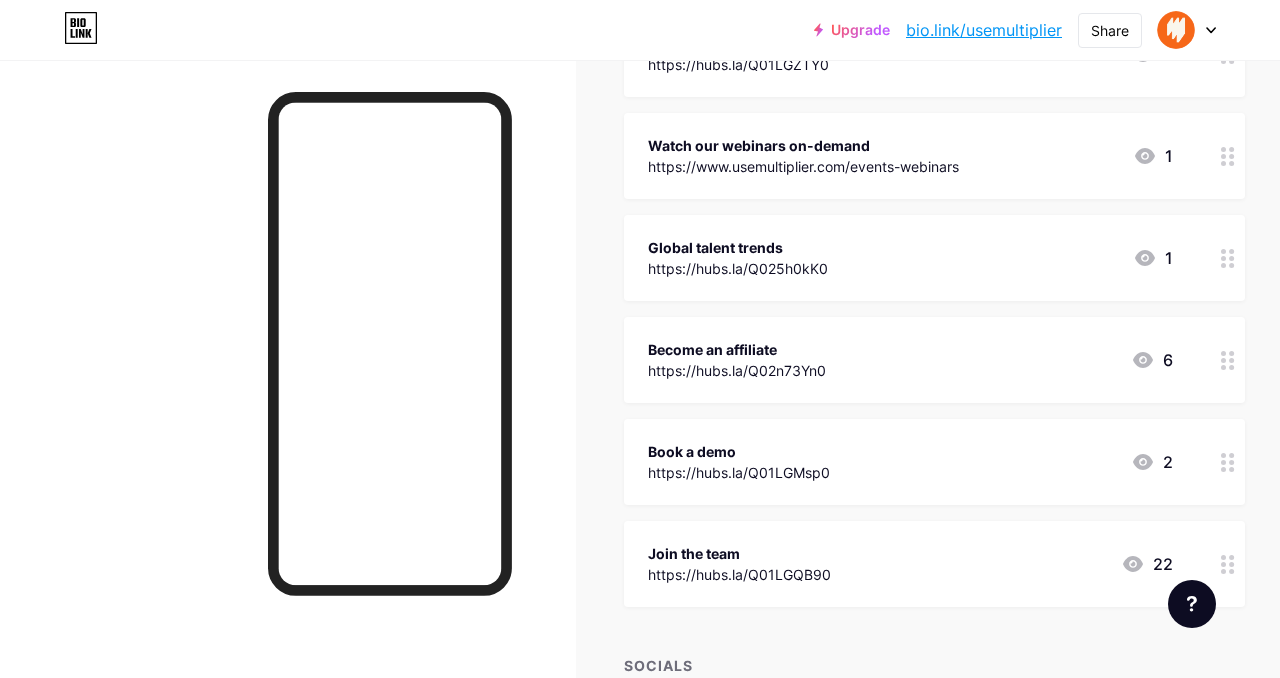 click on "https://www.usemultiplier.com/events-webinars" at bounding box center (803, 166) 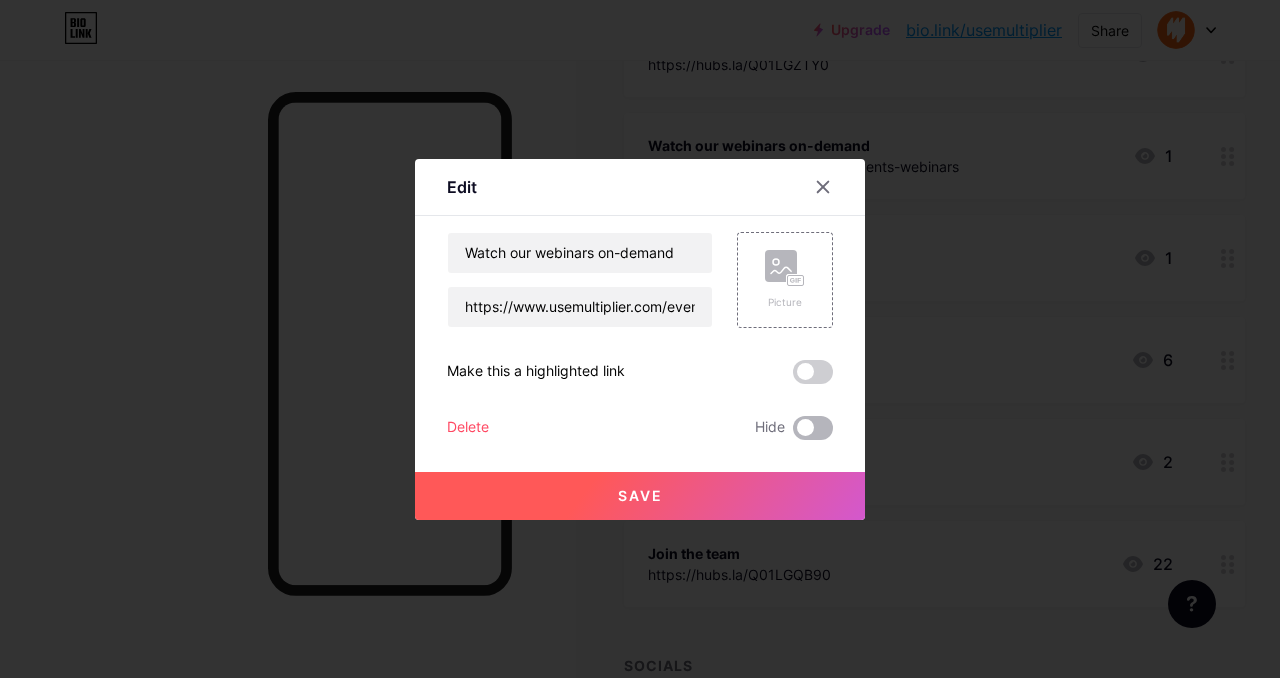 click at bounding box center [813, 428] 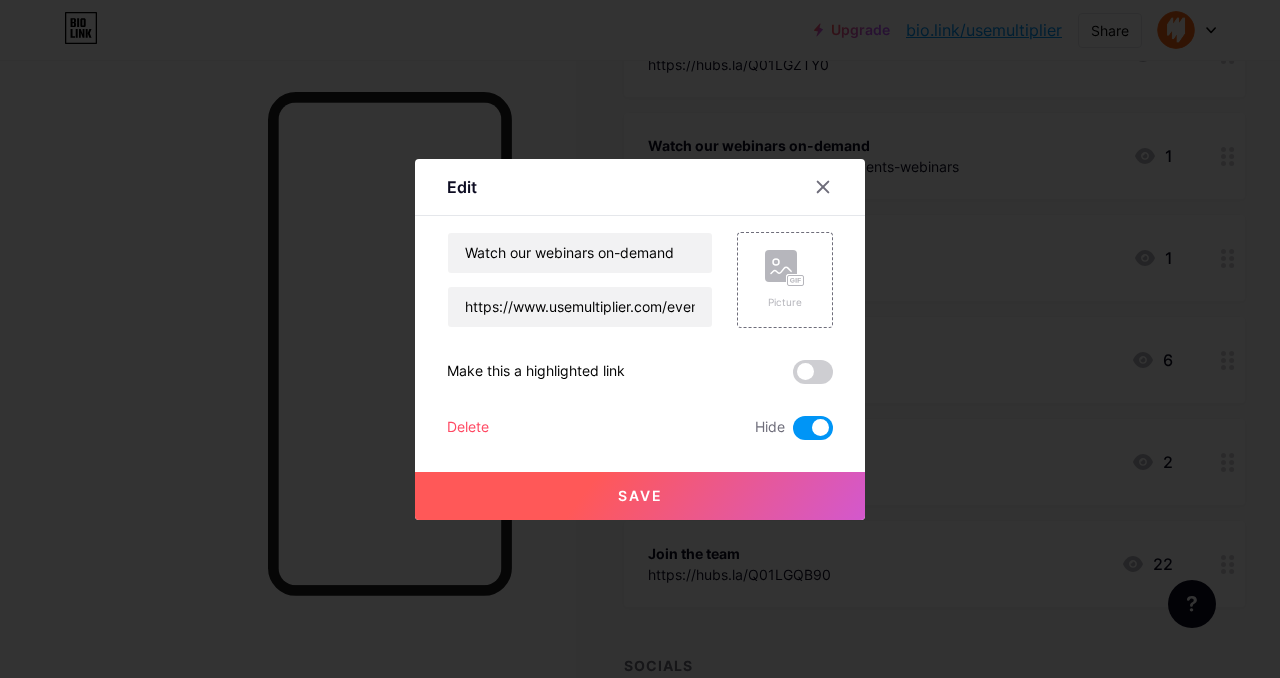 click on "Save" at bounding box center (640, 496) 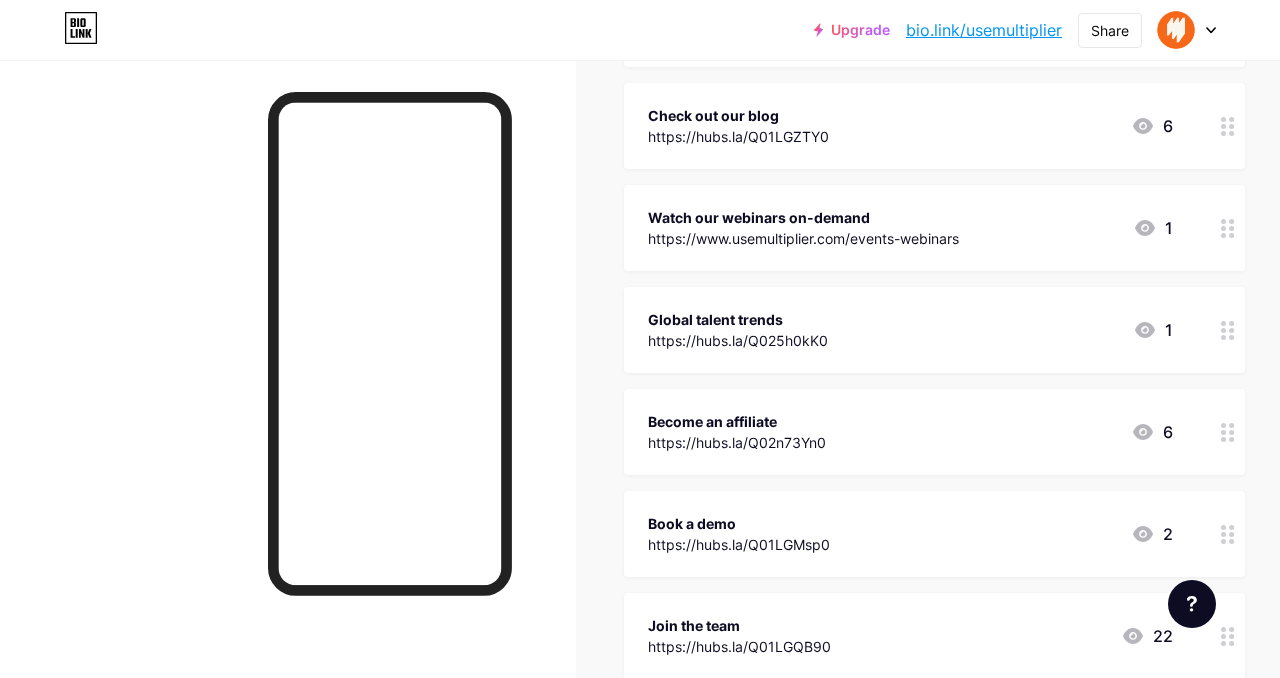 scroll, scrollTop: 1042, scrollLeft: 0, axis: vertical 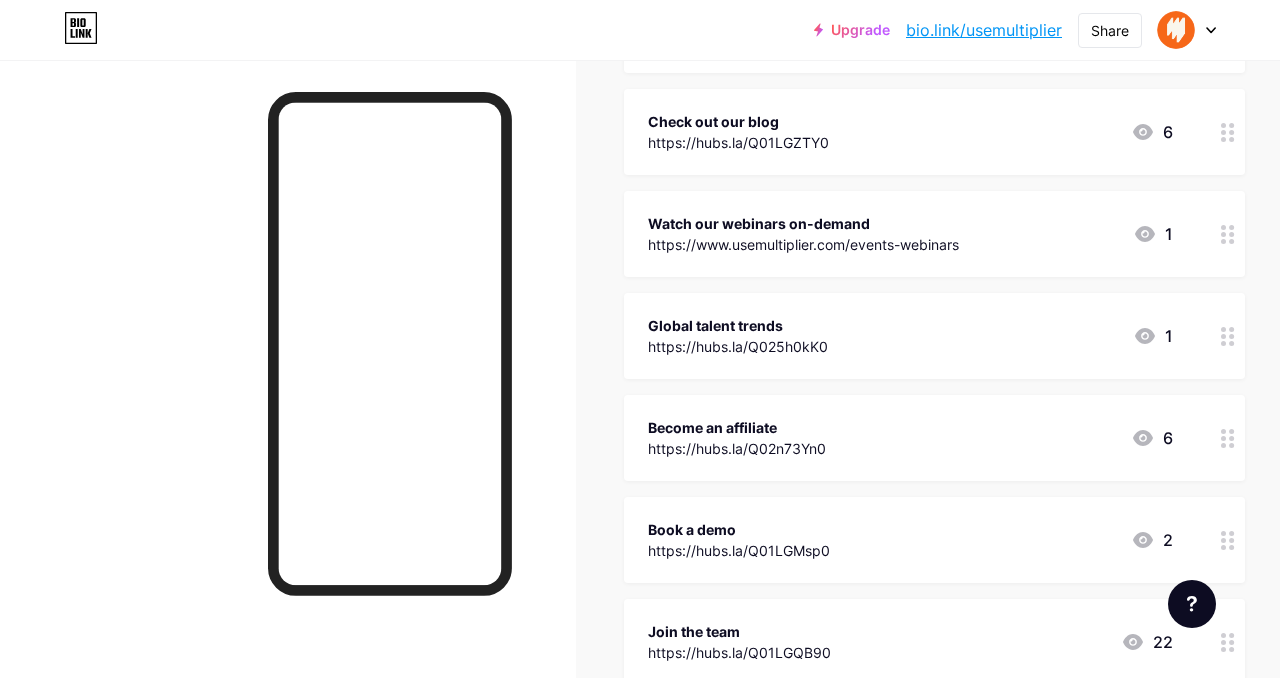 drag, startPoint x: 952, startPoint y: 252, endPoint x: 961, endPoint y: 320, distance: 68.593 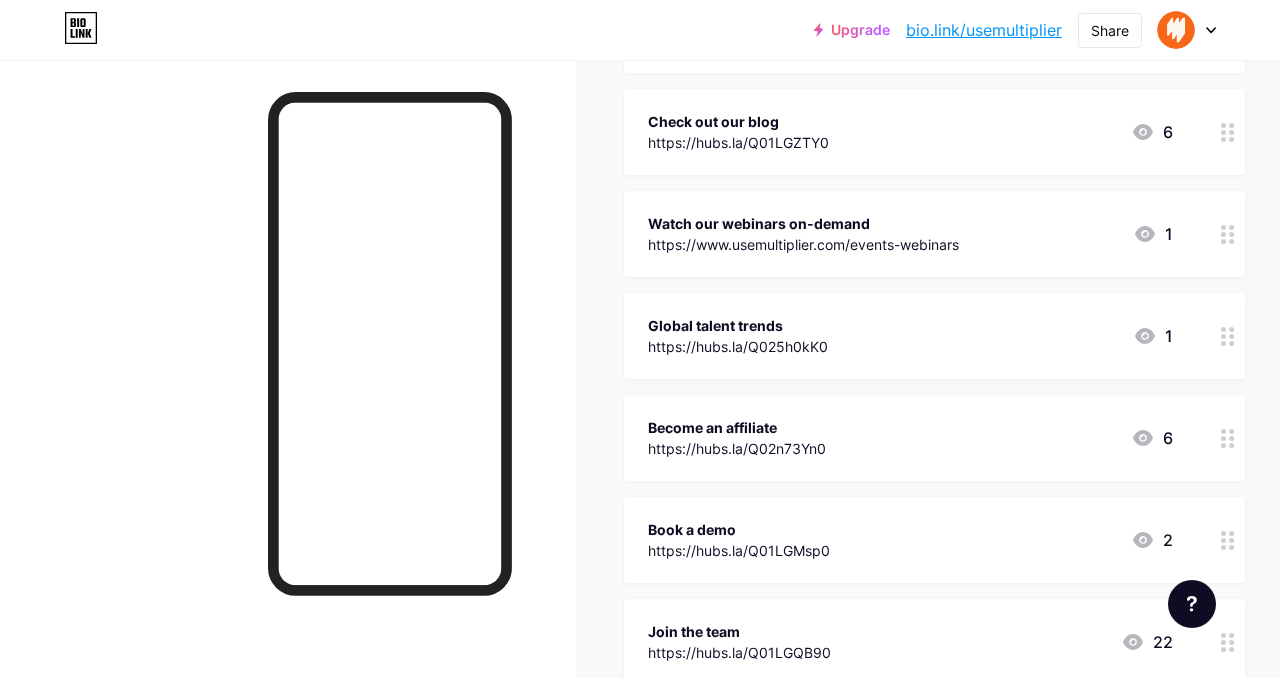 type 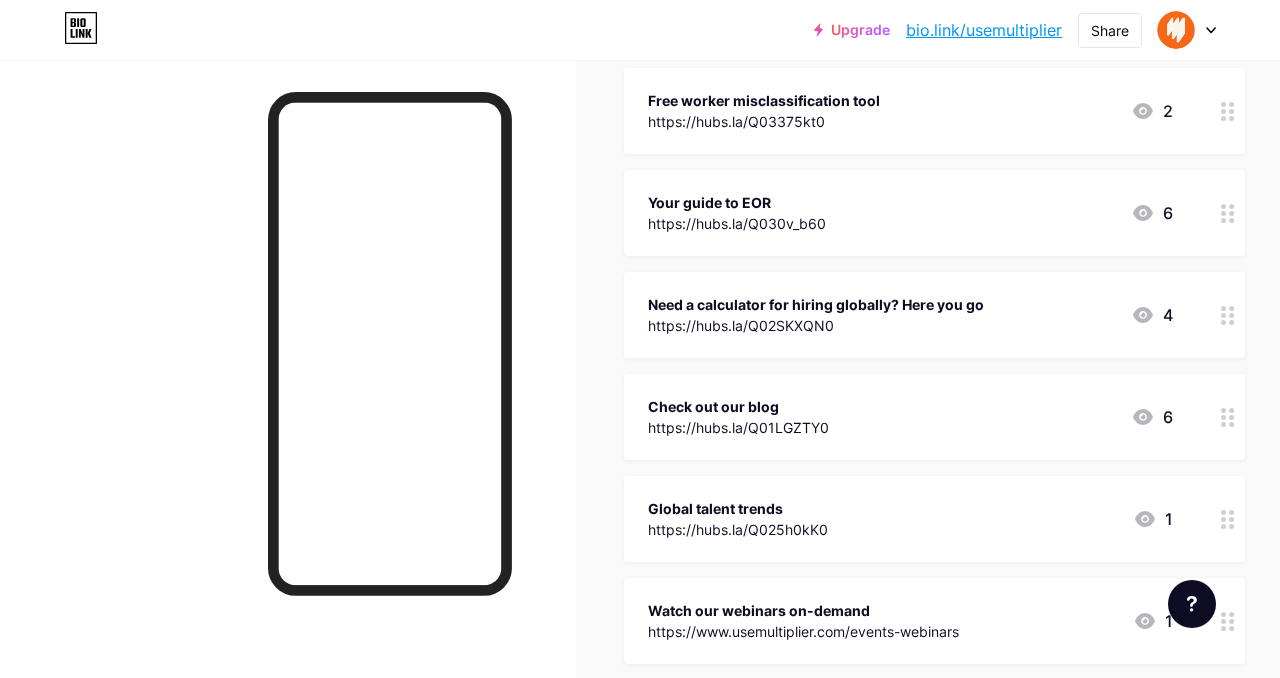 scroll, scrollTop: 753, scrollLeft: 0, axis: vertical 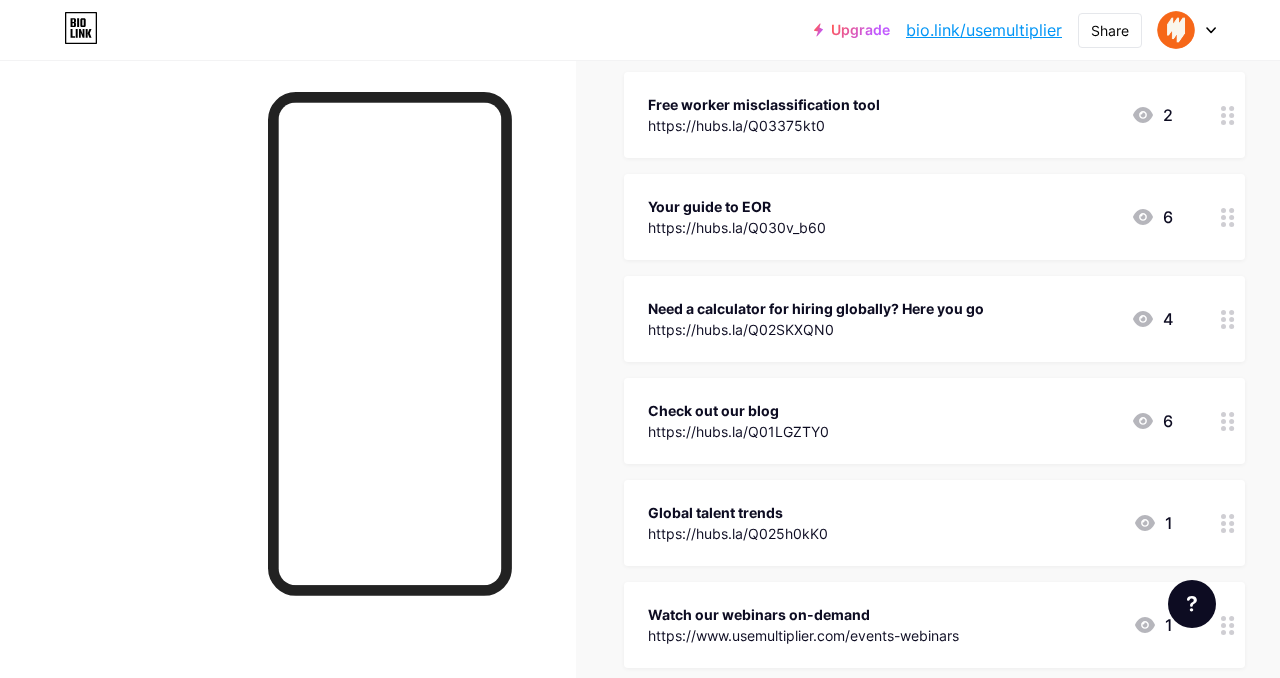 click on "Need a calculator for hiring globally? Here you go
https://hubs.la/Q02SKXQN0
4" at bounding box center (910, 319) 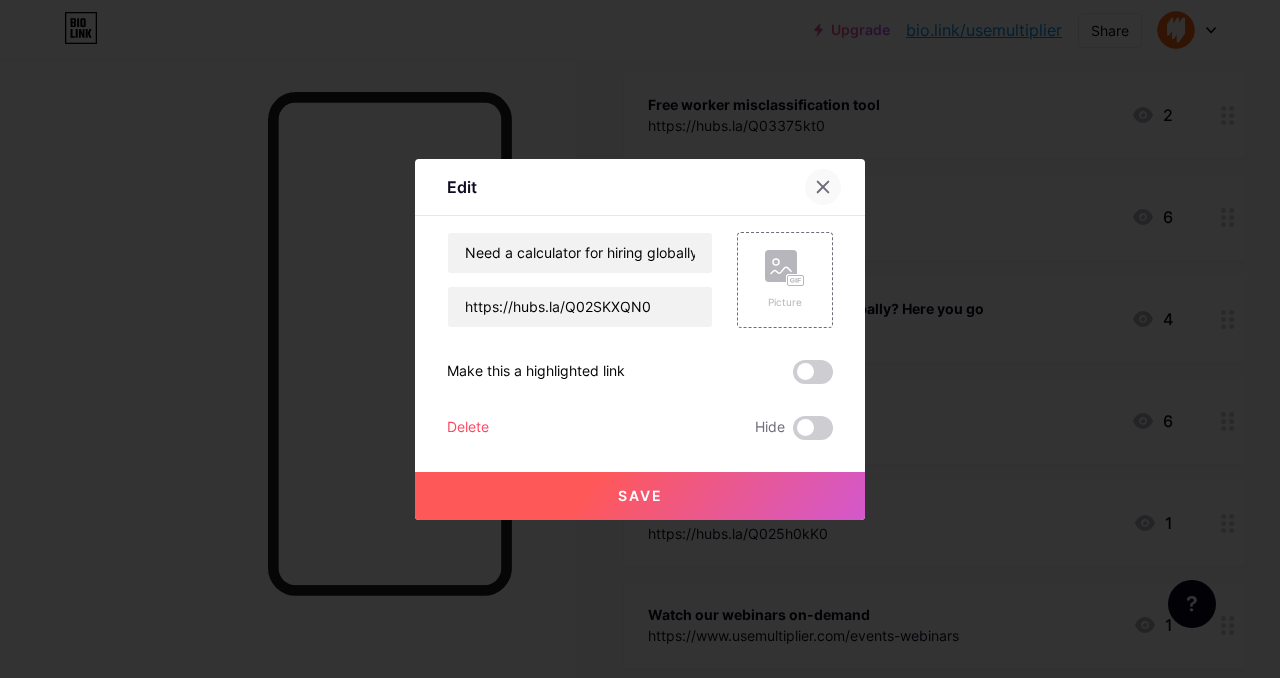 click at bounding box center [823, 187] 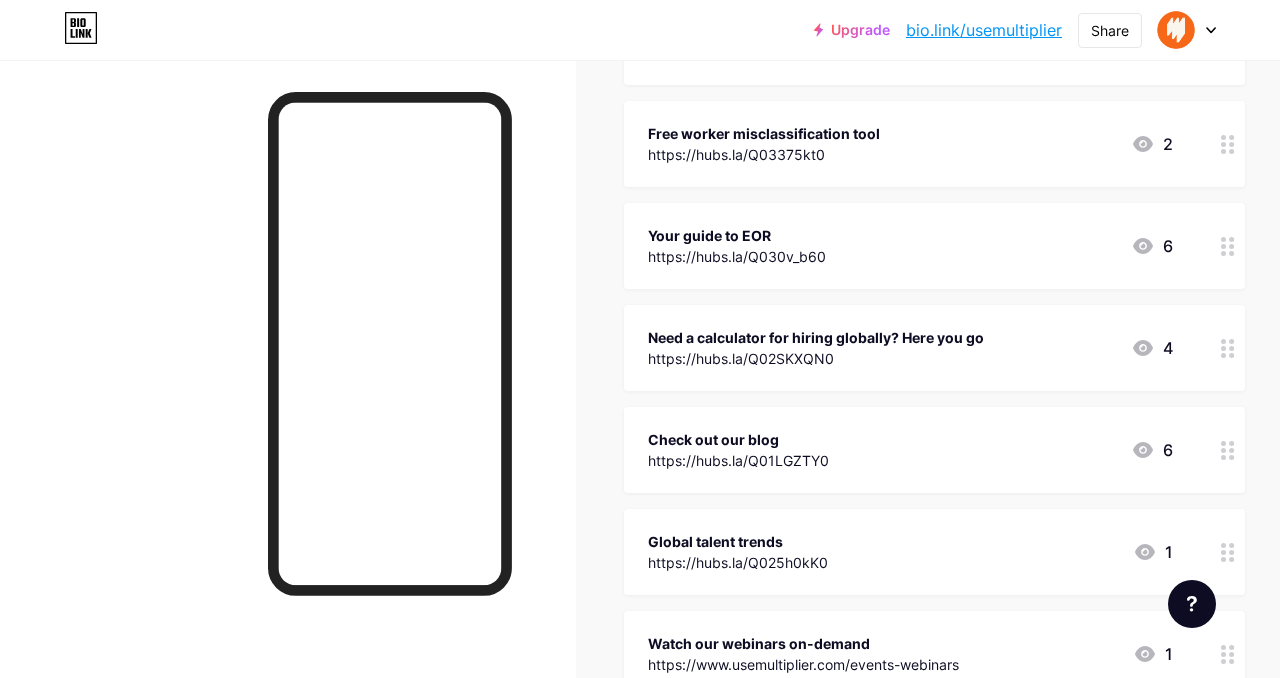 scroll, scrollTop: 716, scrollLeft: 0, axis: vertical 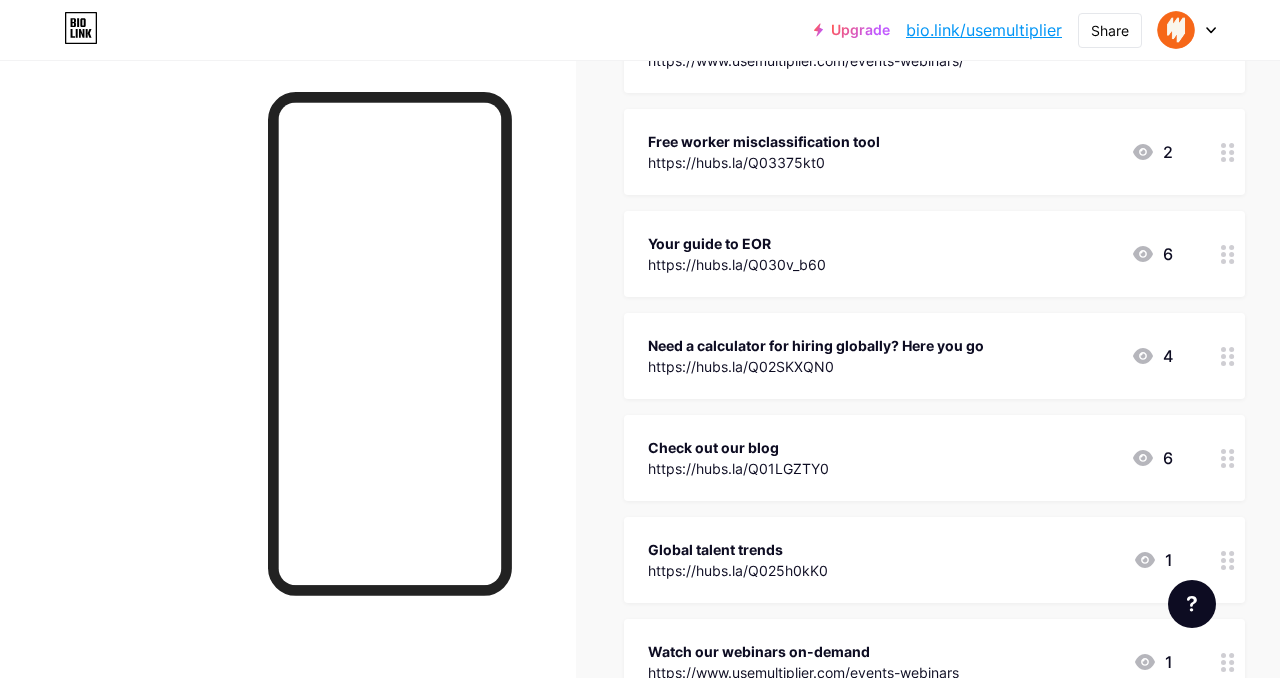 click on "Your guide to EOR
https://hubs.la/Q030v_b60
6" at bounding box center [910, 254] 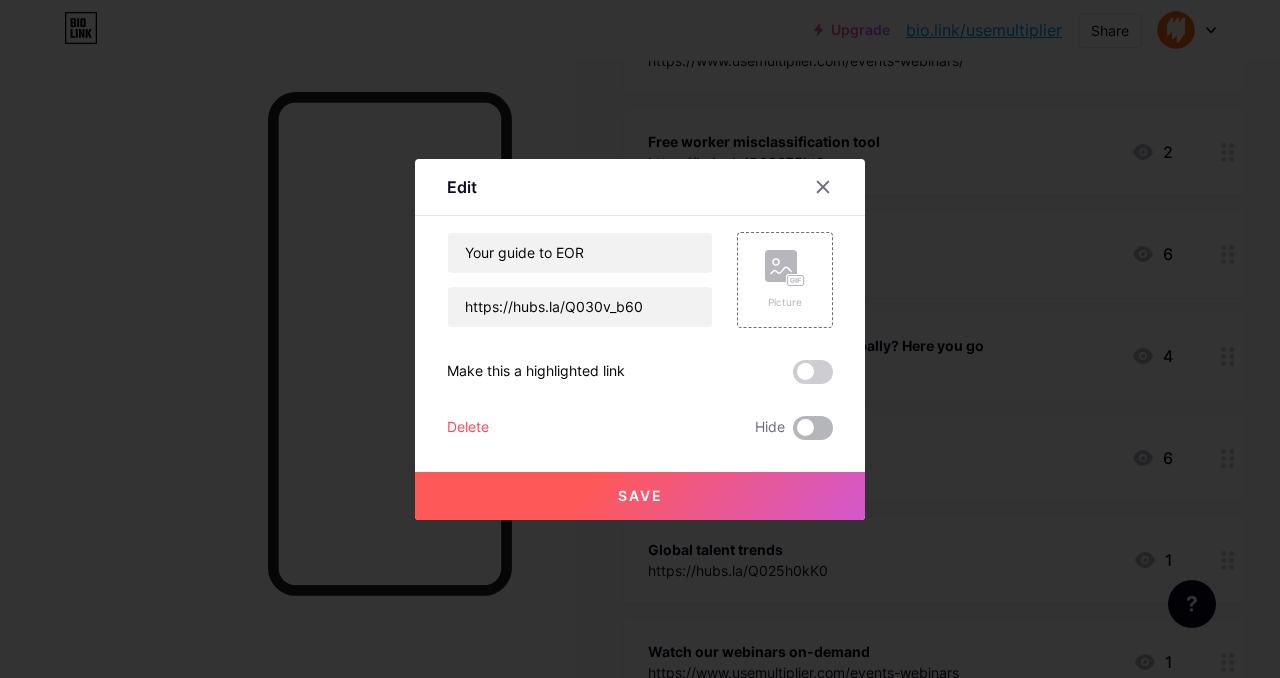 click at bounding box center (813, 428) 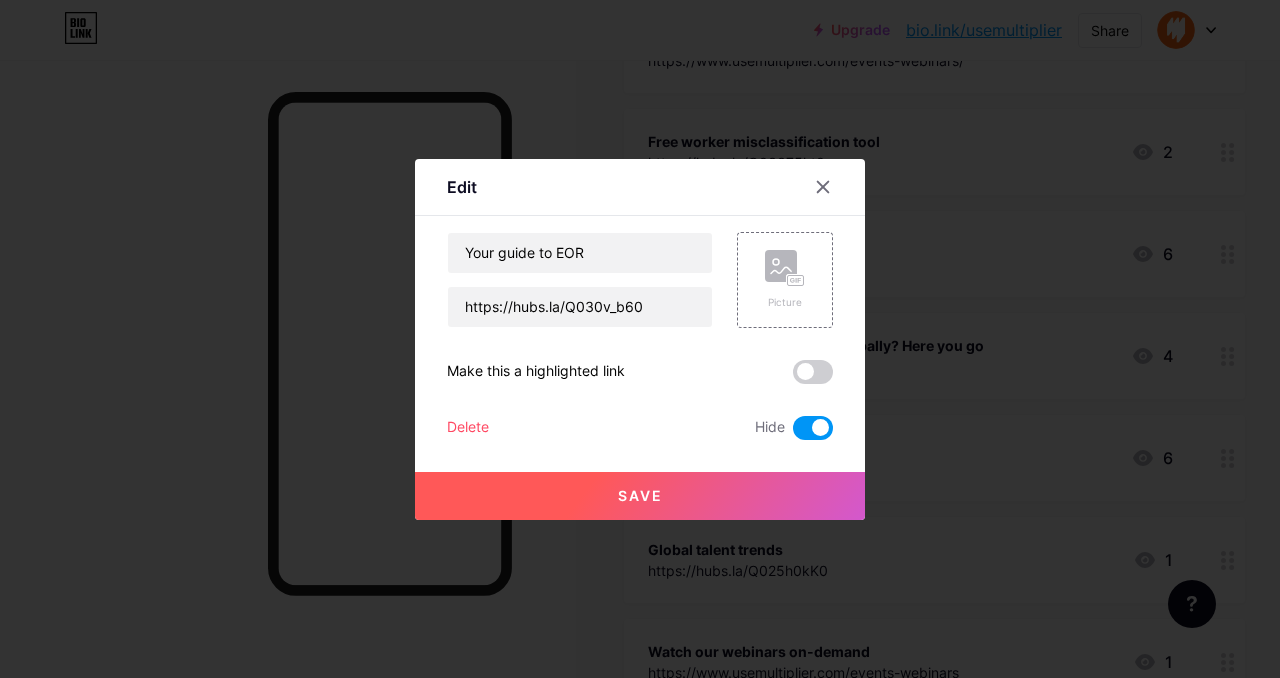 click on "Save" at bounding box center [640, 496] 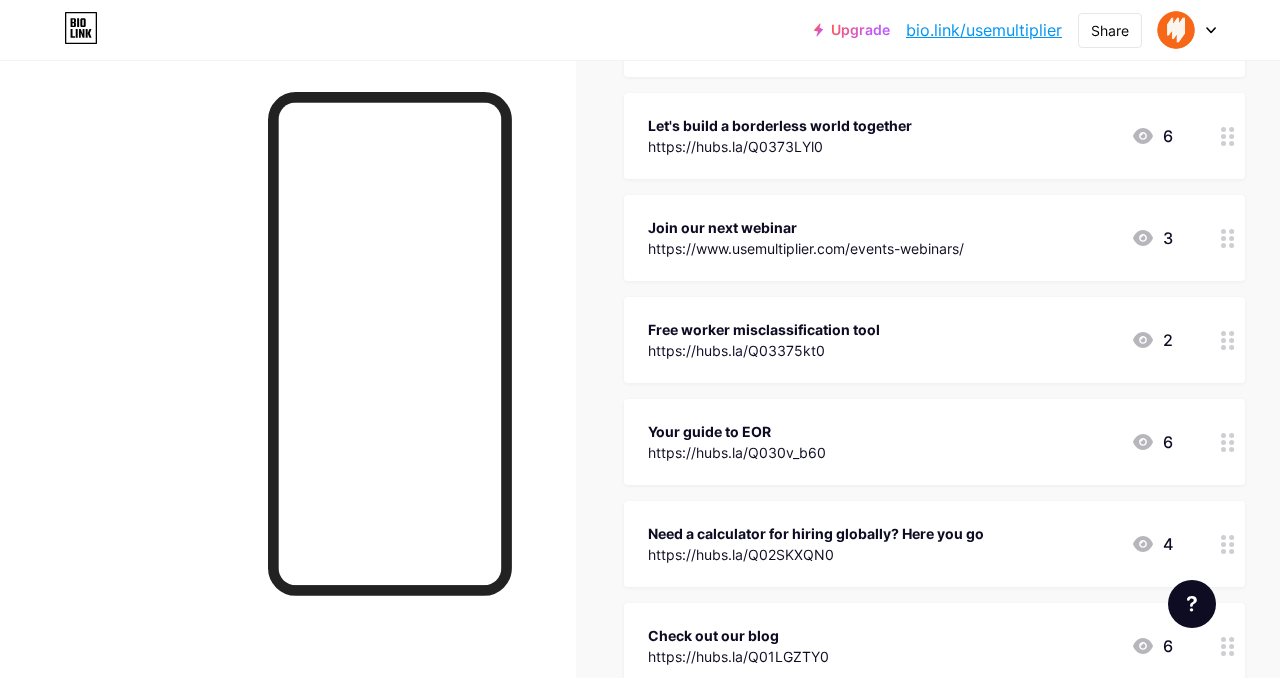 scroll, scrollTop: 515, scrollLeft: 0, axis: vertical 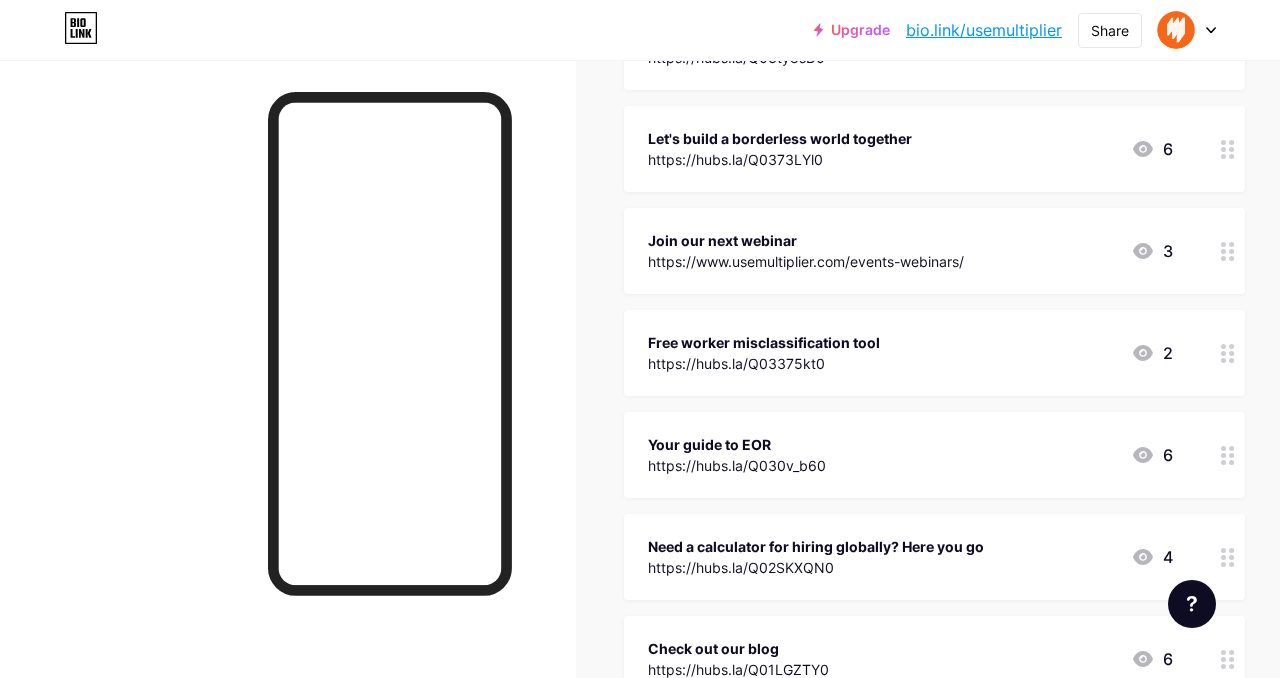 click on "Free worker misclassification tool
https://hubs.la/Q03375kt0
2" at bounding box center [910, 353] 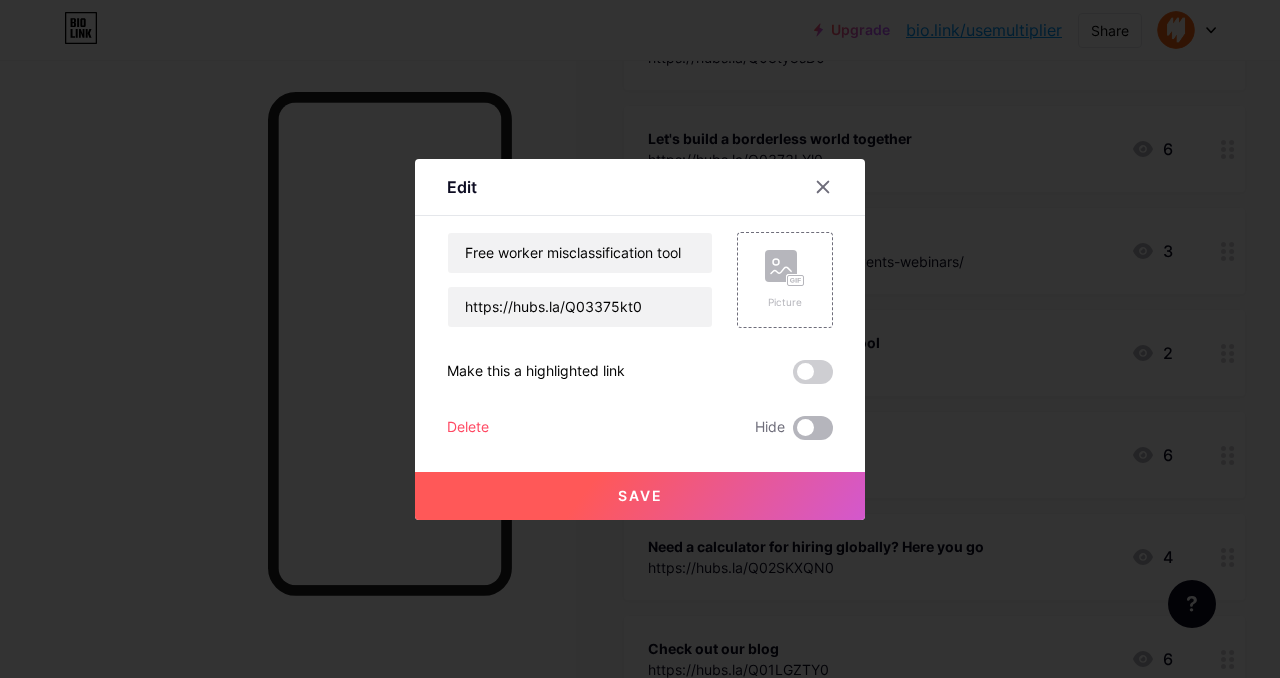click at bounding box center [813, 428] 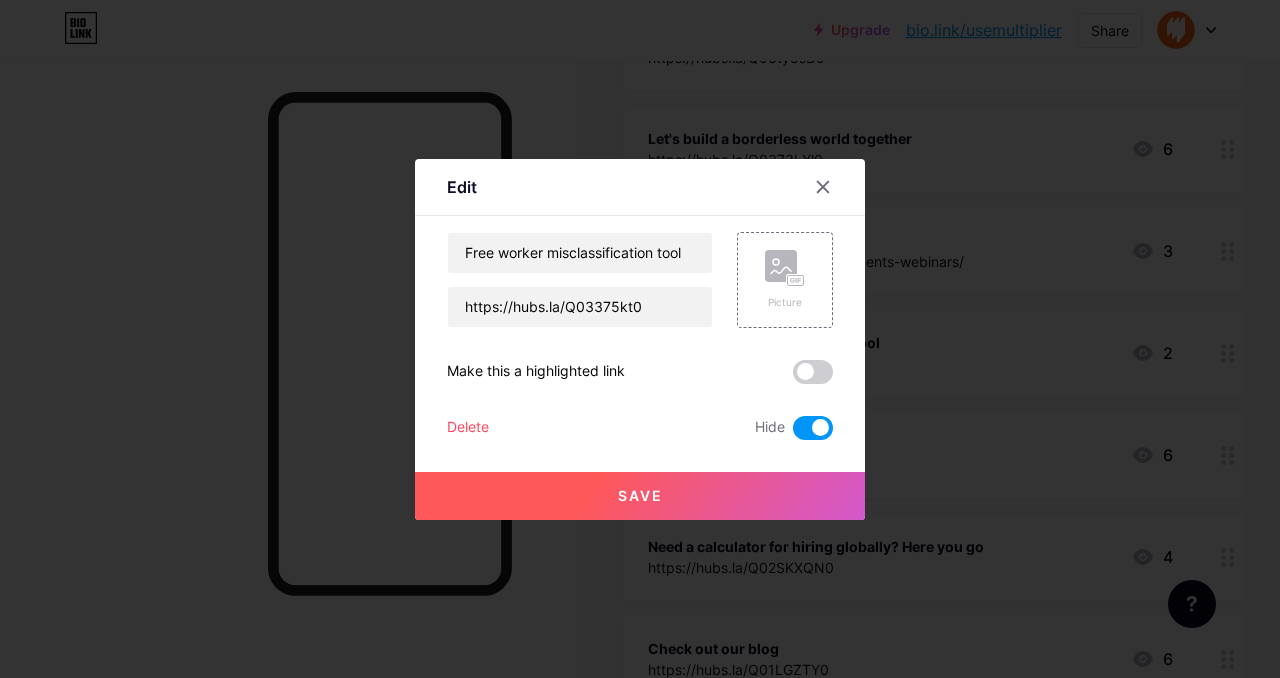 click on "Save" at bounding box center (640, 496) 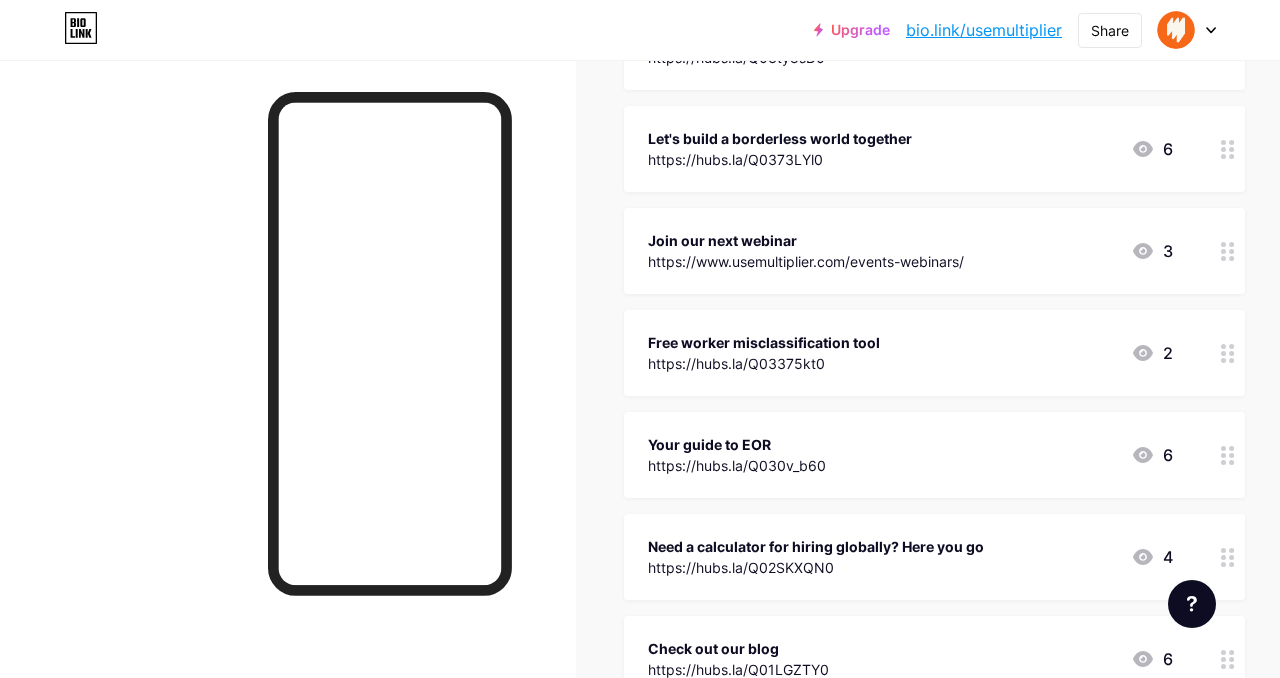 scroll, scrollTop: 566, scrollLeft: 0, axis: vertical 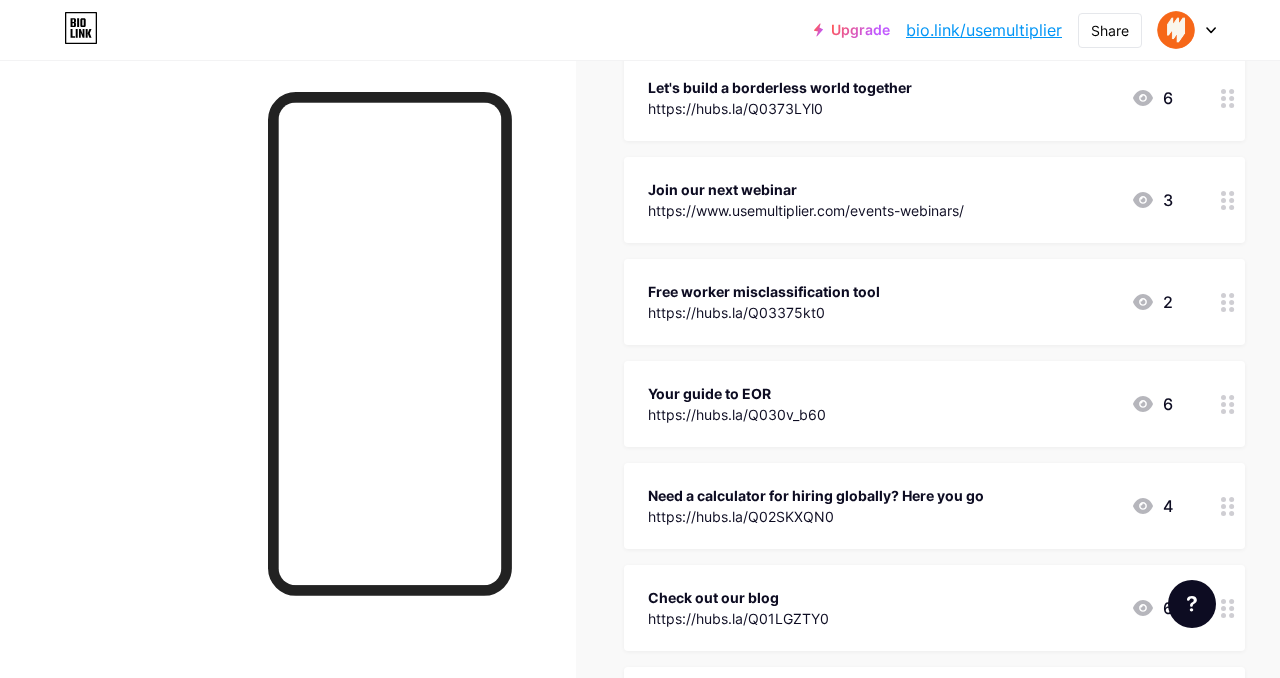 drag, startPoint x: 739, startPoint y: 205, endPoint x: 764, endPoint y: 338, distance: 135.32922 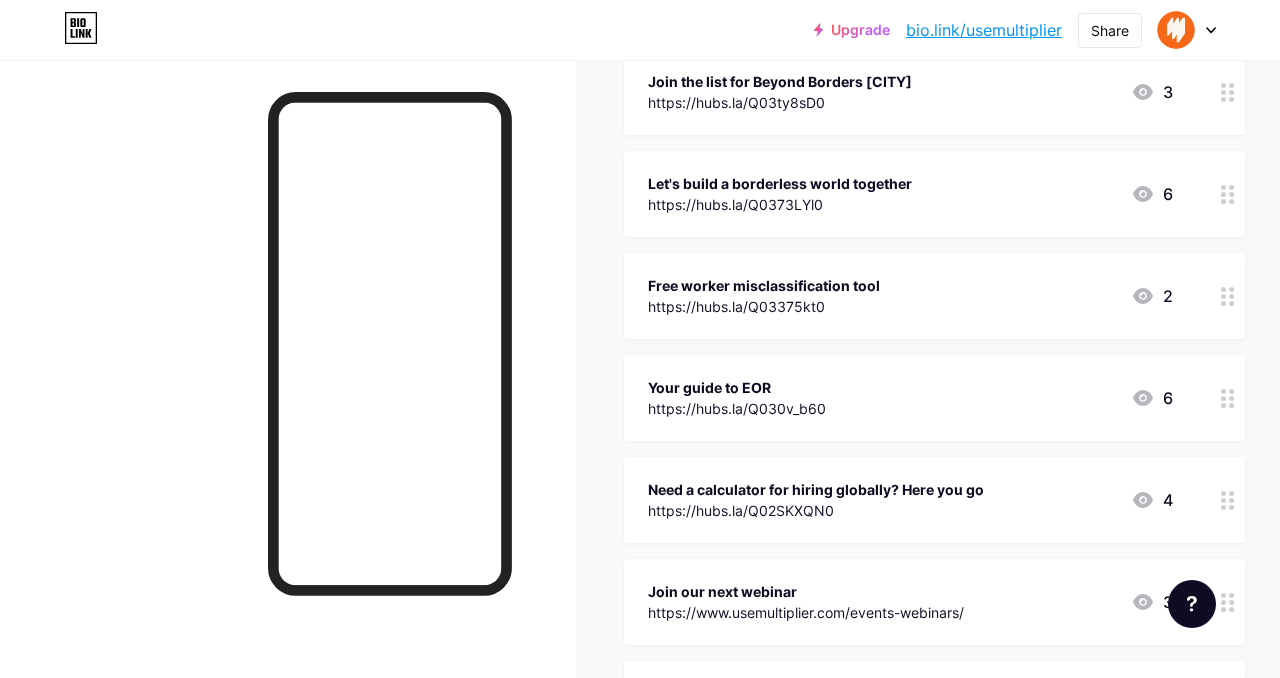 scroll, scrollTop: 469, scrollLeft: 0, axis: vertical 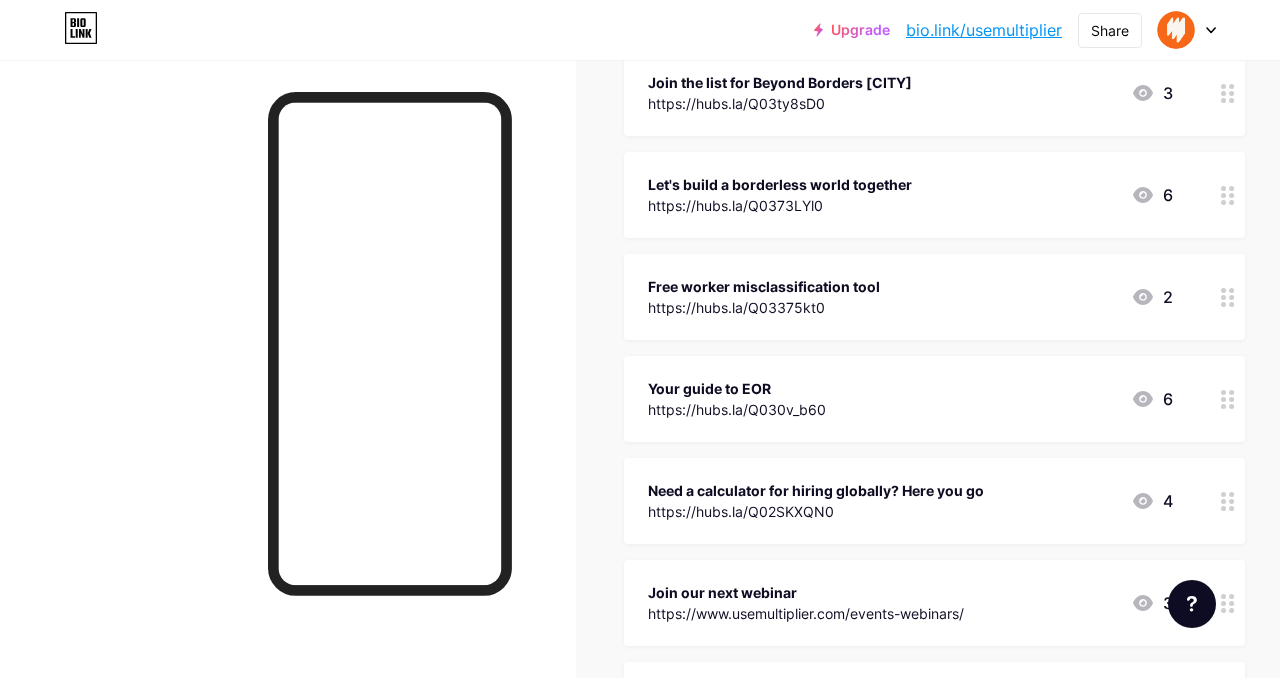 click on "Let's build a borderless world together
https://hubs.la/Q0373LYl0
6" at bounding box center [910, 195] 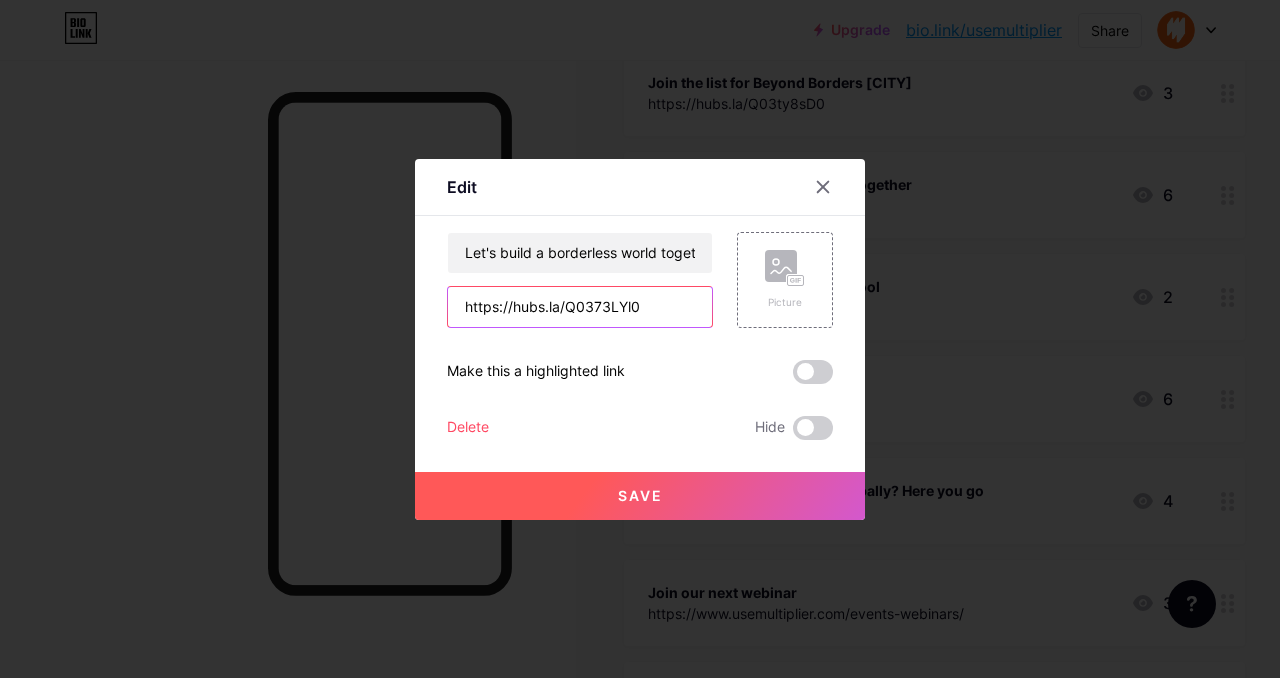 click on "https://hubs.la/Q0373LYl0" at bounding box center [580, 307] 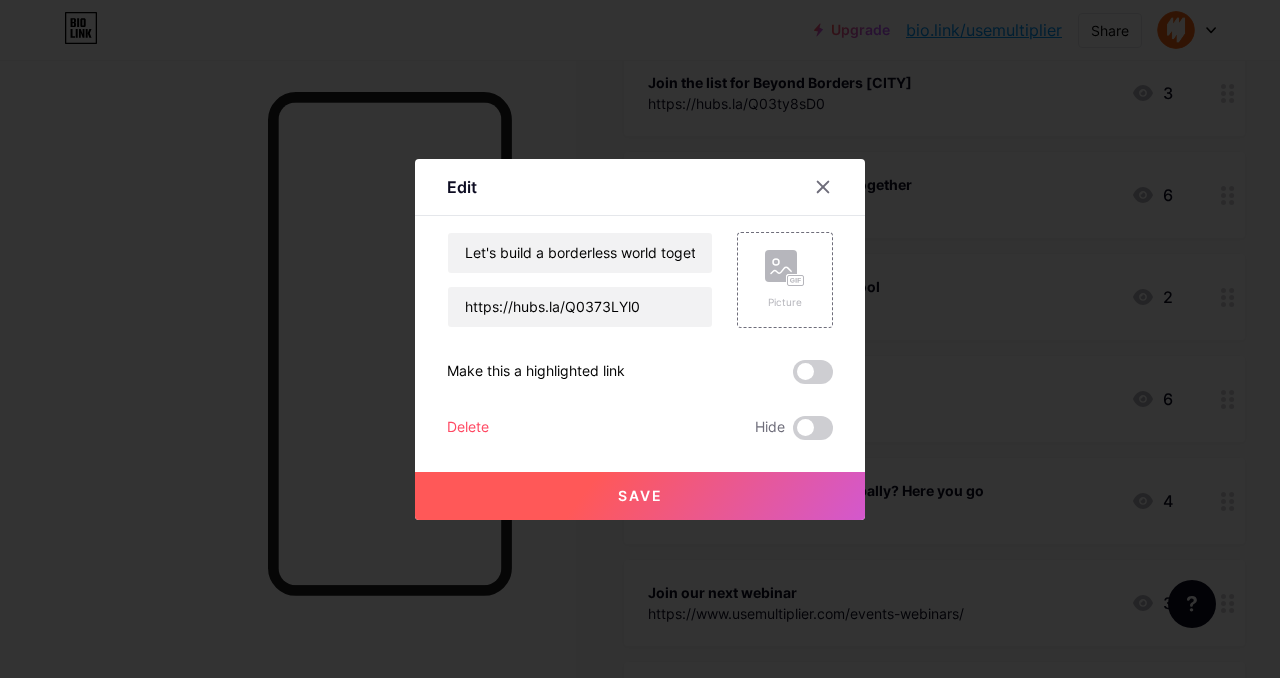 click on "Let's build a borderless world together     https://hubs.la/Q0373LYl0                     Picture
Make this a highlighted link
Delete
Hide         Save" at bounding box center (640, 336) 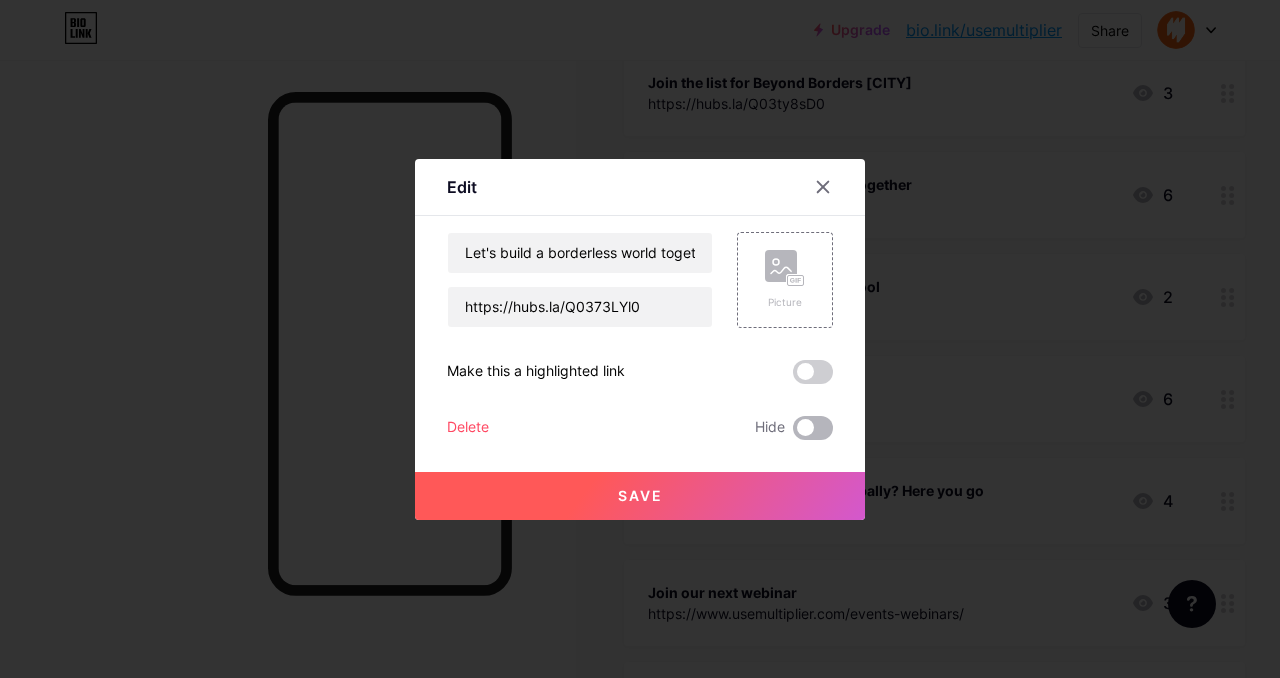 click at bounding box center [813, 428] 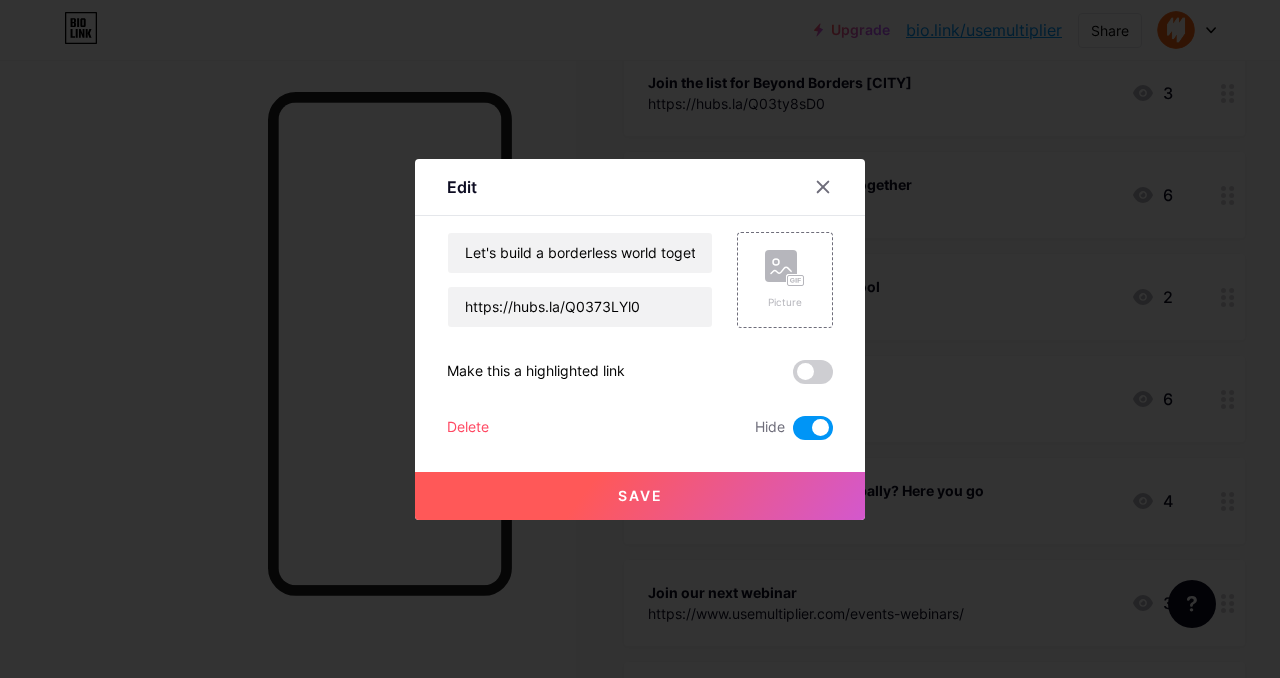 click on "Save" at bounding box center (640, 495) 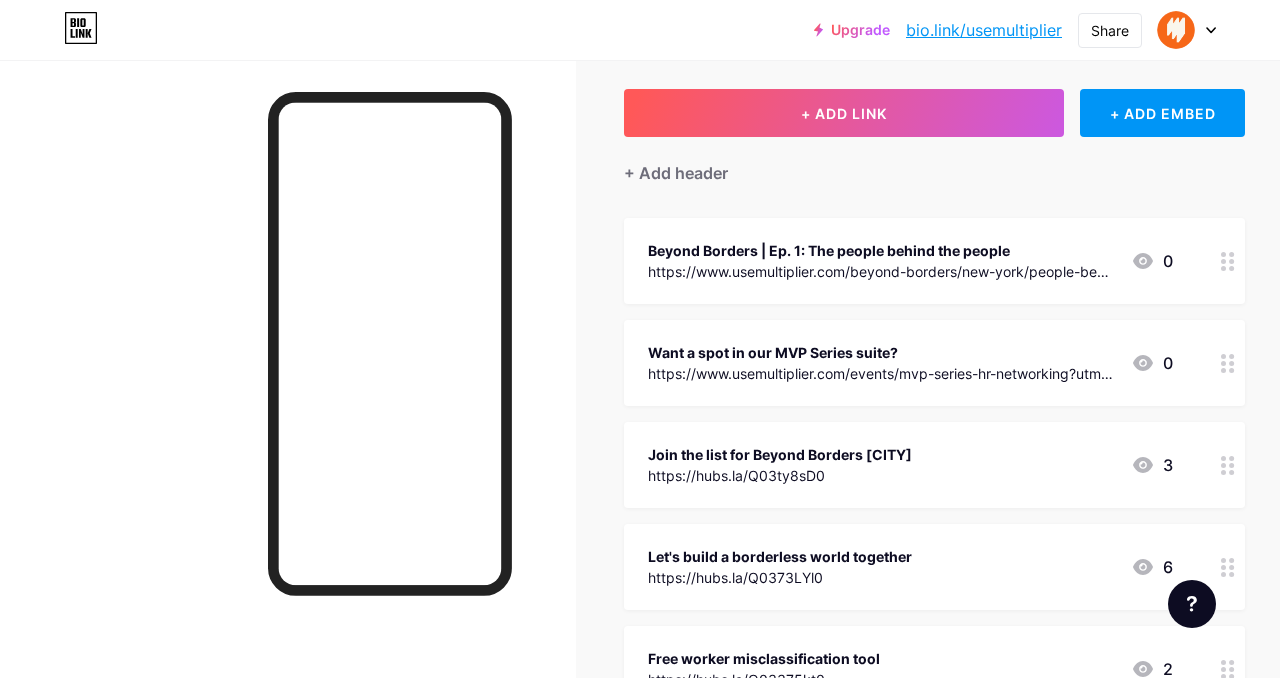 scroll, scrollTop: 0, scrollLeft: 0, axis: both 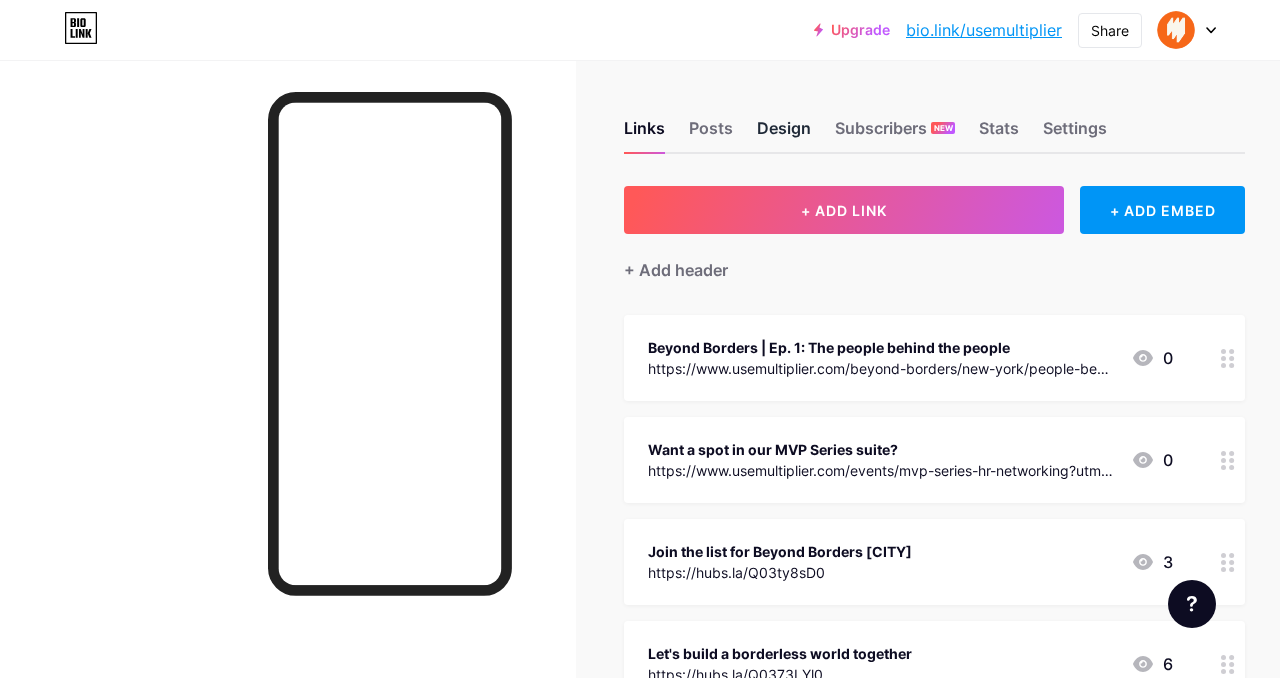 click on "Design" at bounding box center [784, 134] 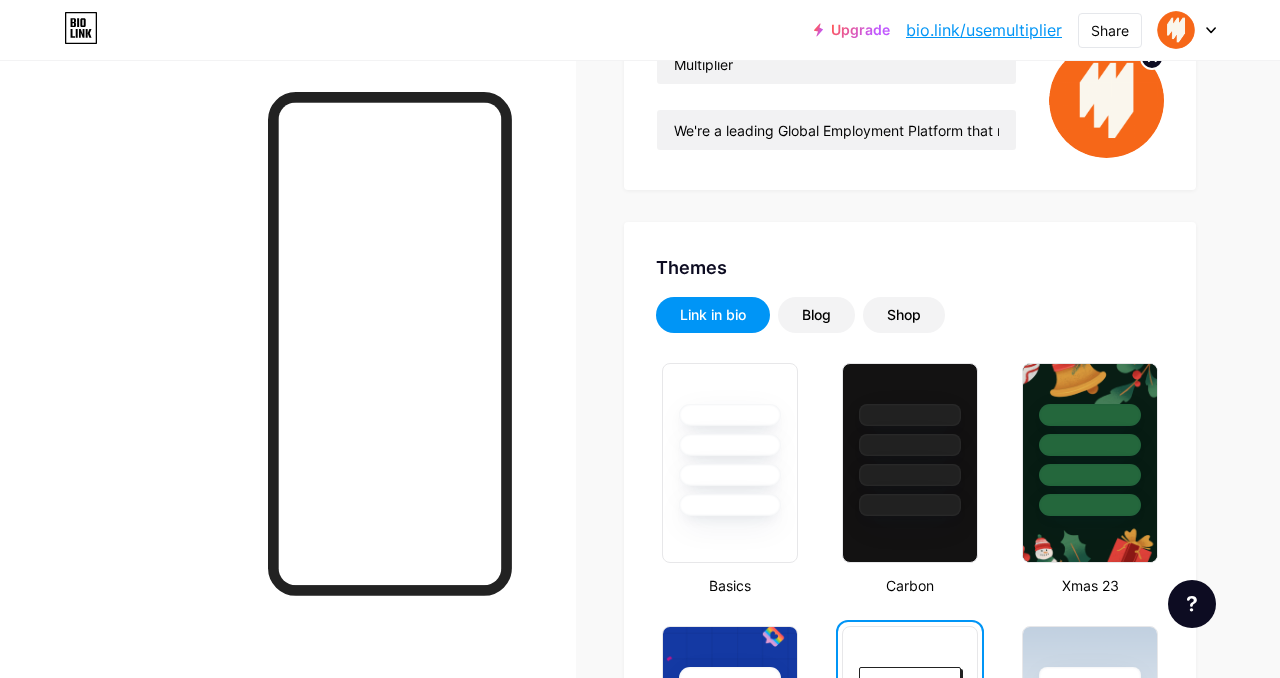 scroll, scrollTop: 267, scrollLeft: 0, axis: vertical 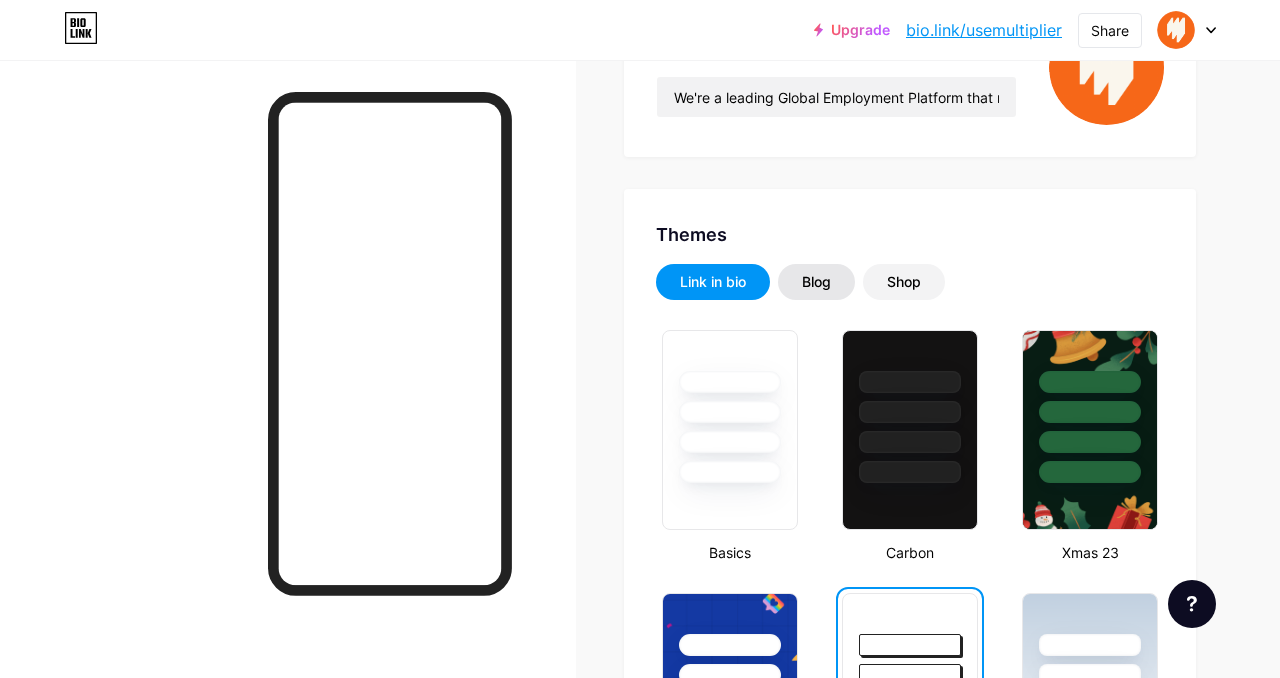 click on "Blog" at bounding box center [816, 282] 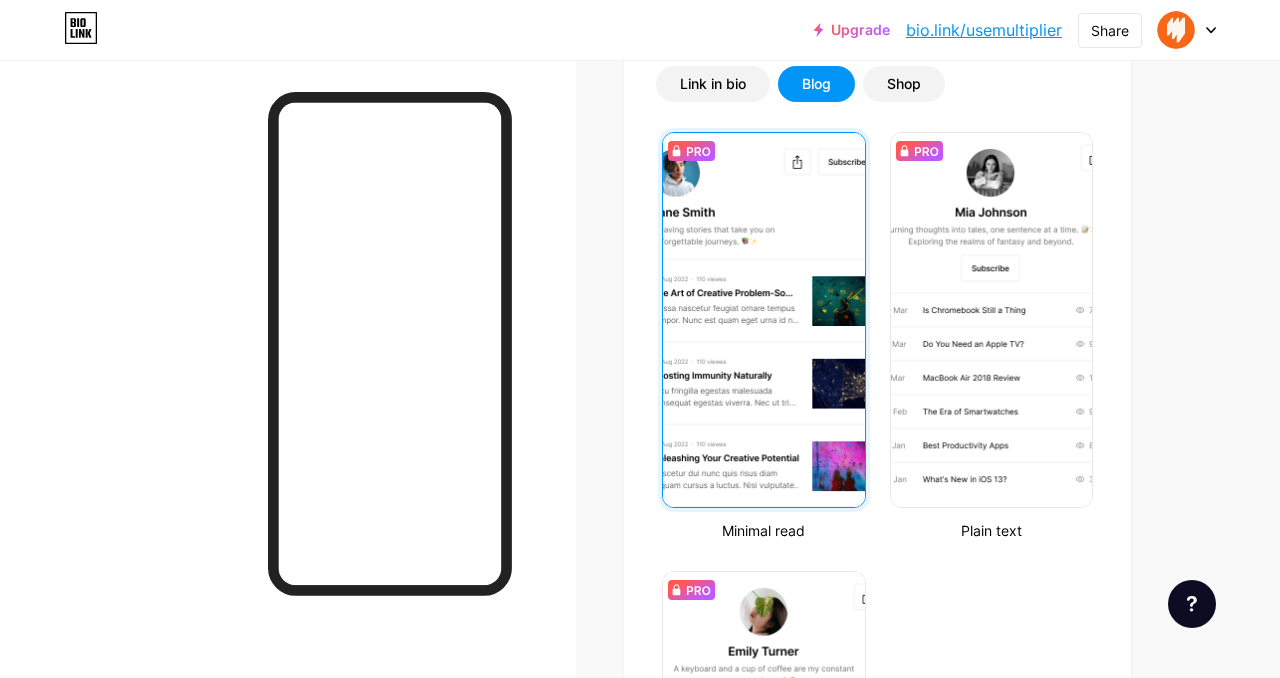 scroll, scrollTop: 466, scrollLeft: 0, axis: vertical 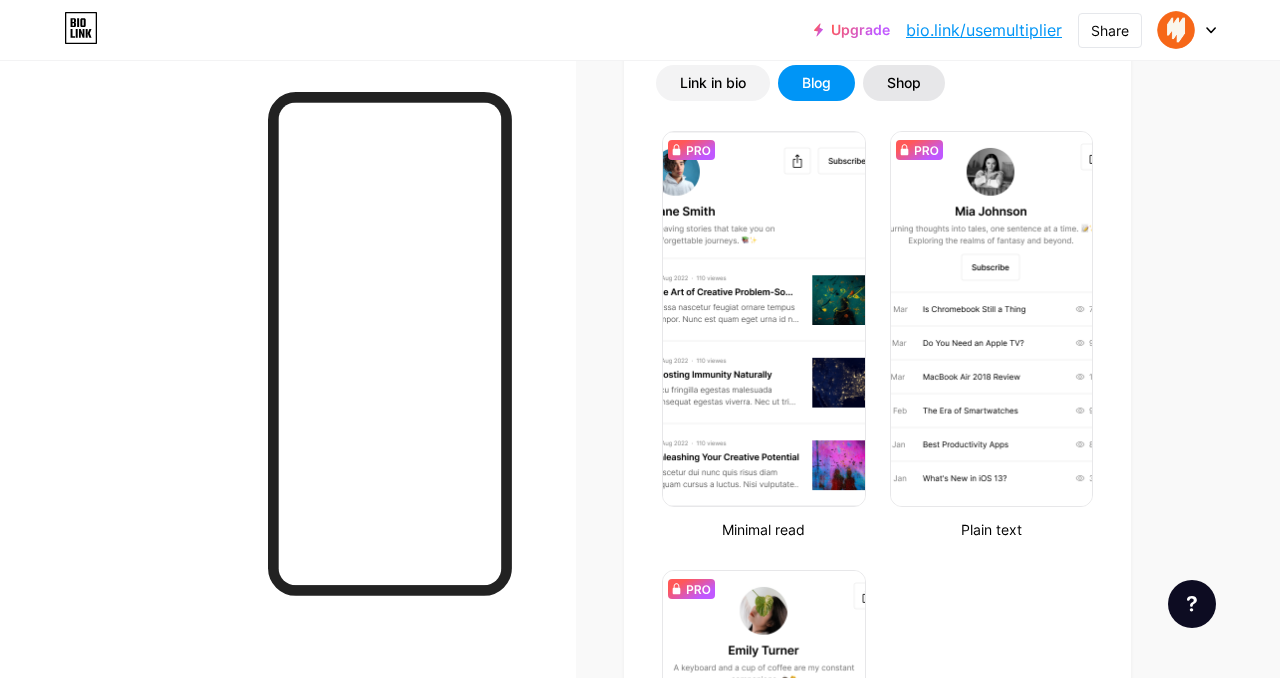 click on "Shop" at bounding box center (904, 83) 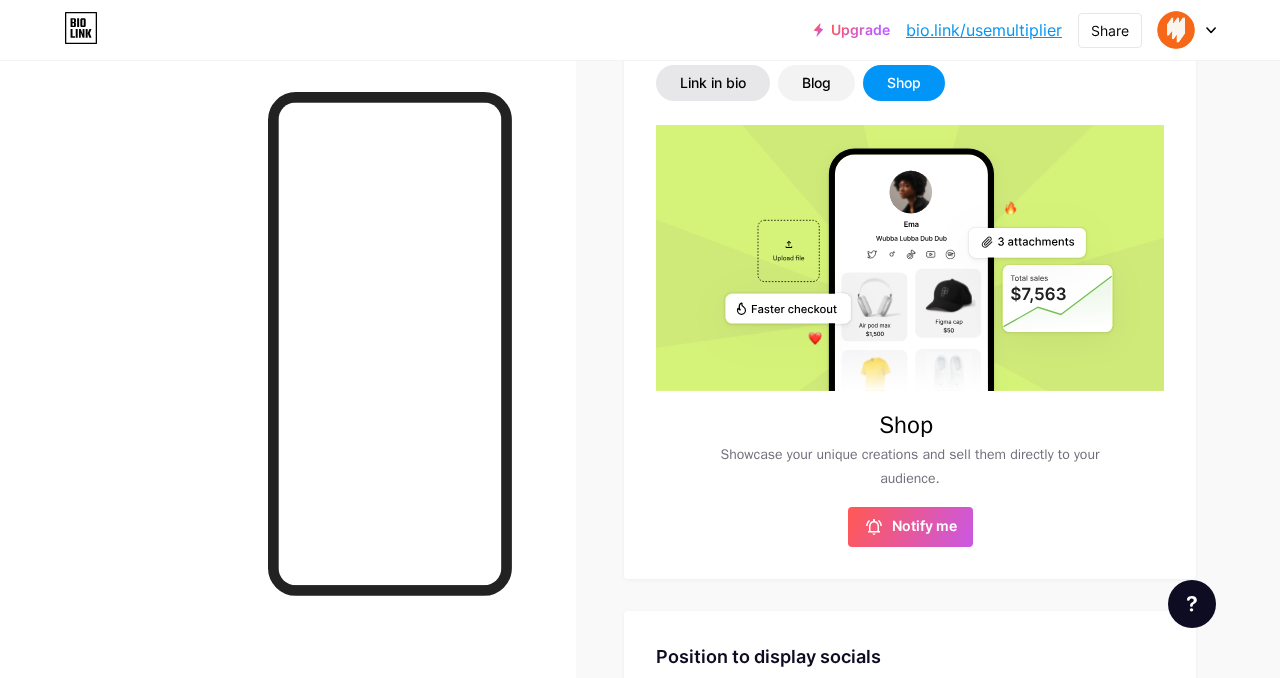 click on "Link in bio" at bounding box center [713, 83] 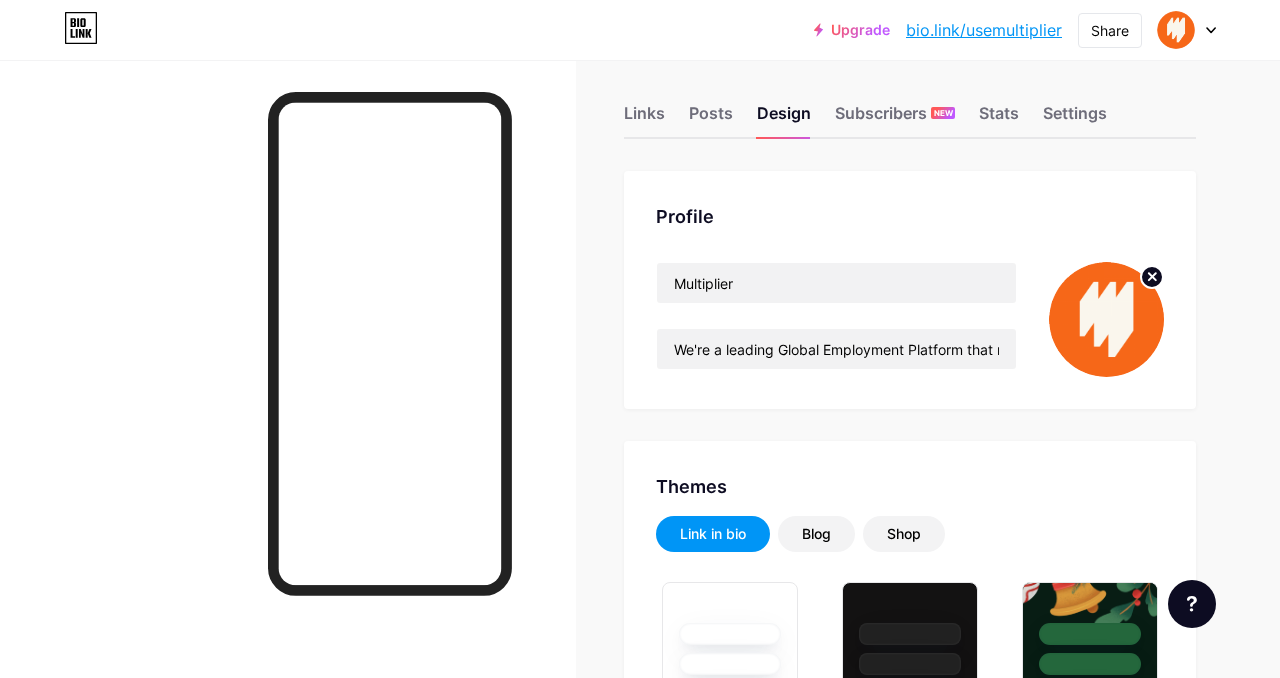 scroll, scrollTop: 0, scrollLeft: 0, axis: both 